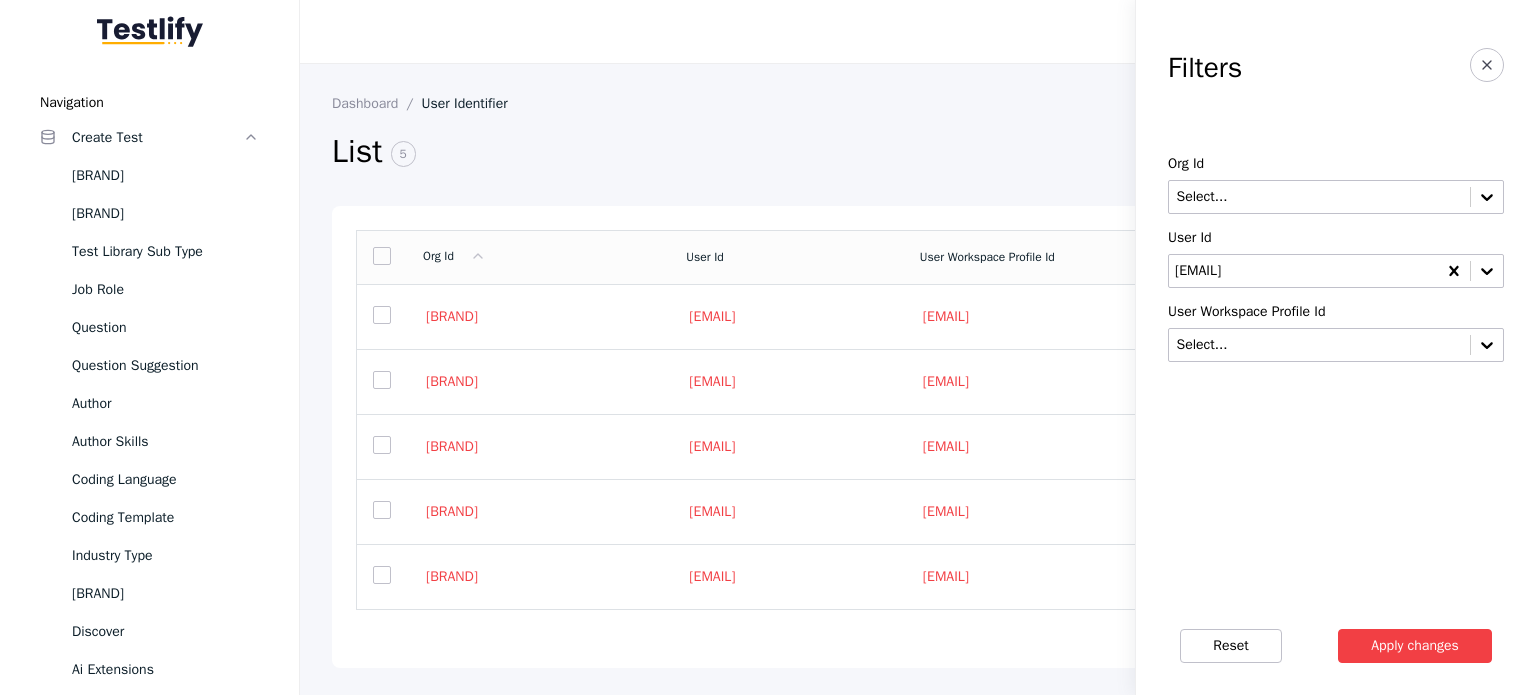 scroll, scrollTop: 0, scrollLeft: 0, axis: both 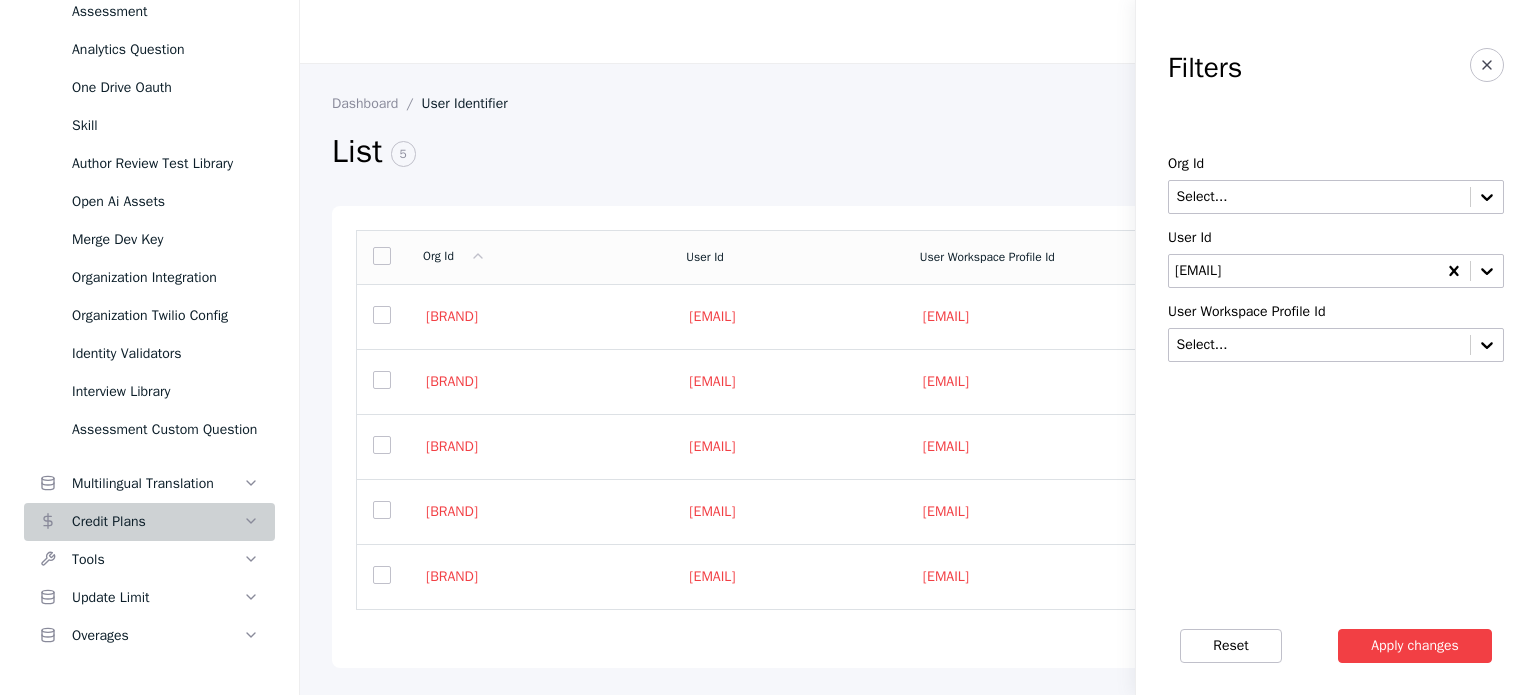 click on "Credit Plans" at bounding box center [157, 522] 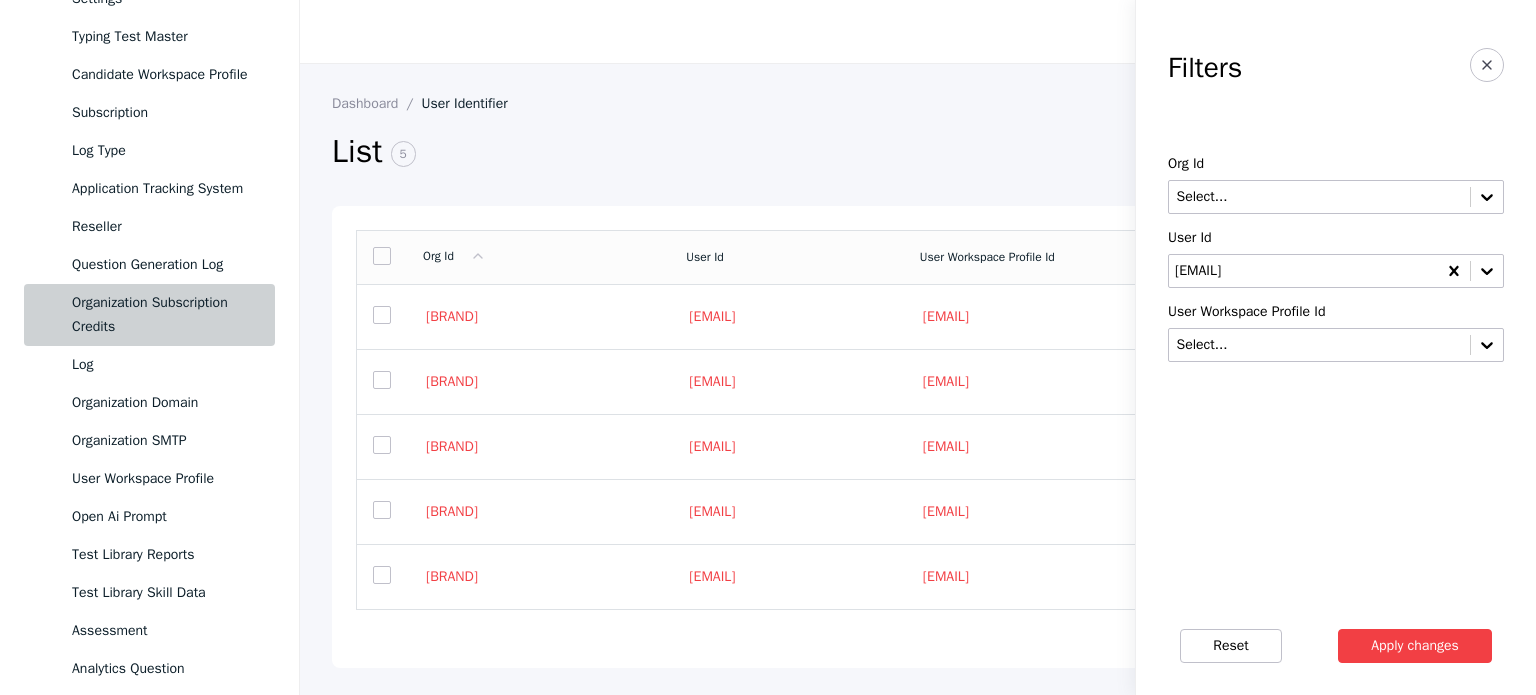 scroll, scrollTop: 1225, scrollLeft: 0, axis: vertical 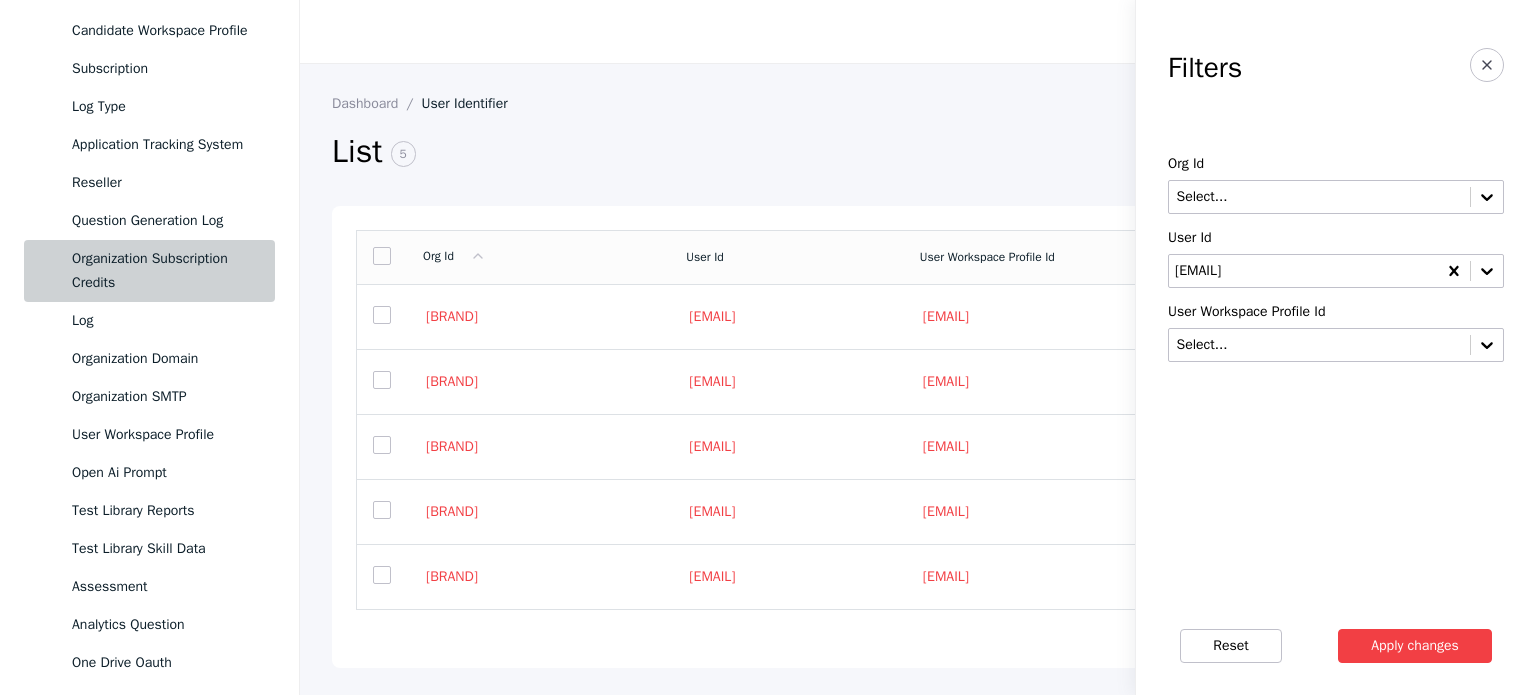 click on "Organization Subscription Credits" at bounding box center [165, 271] 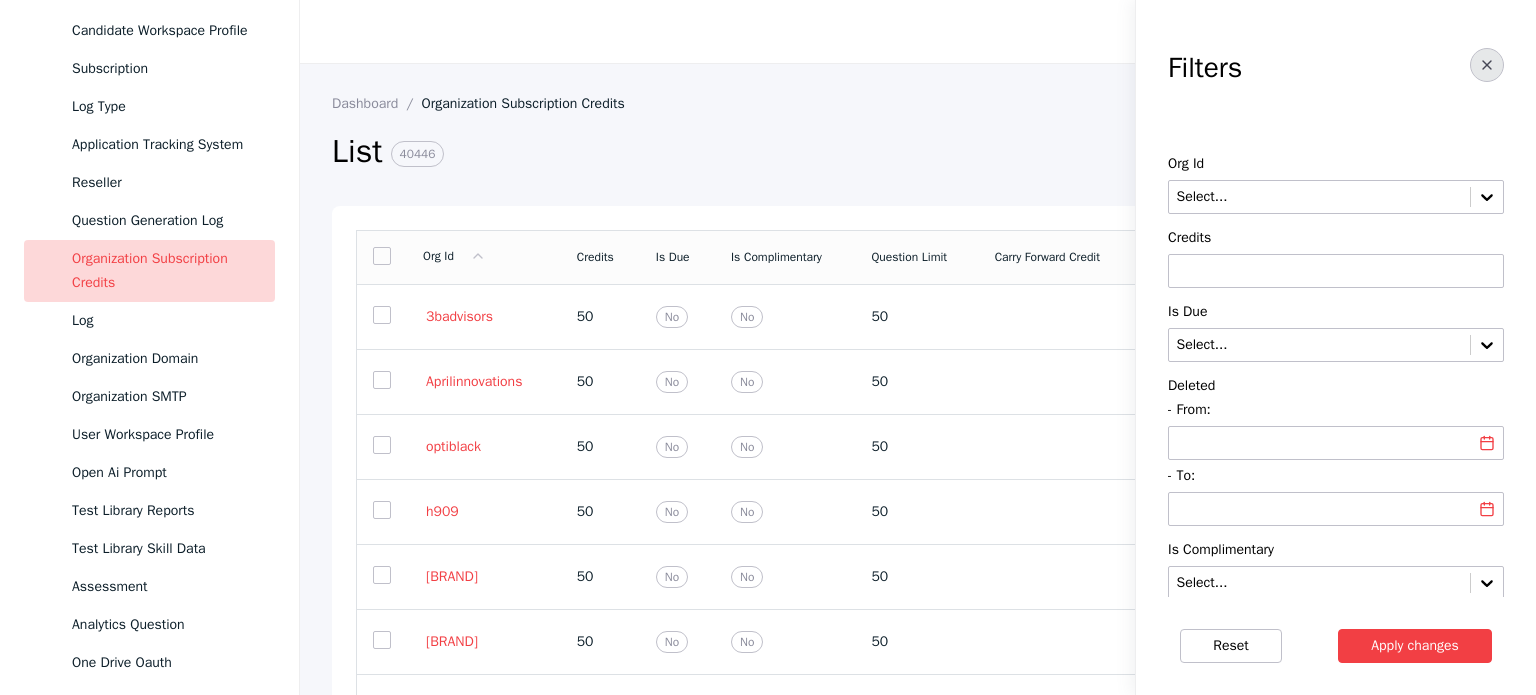click at bounding box center (1487, 65) 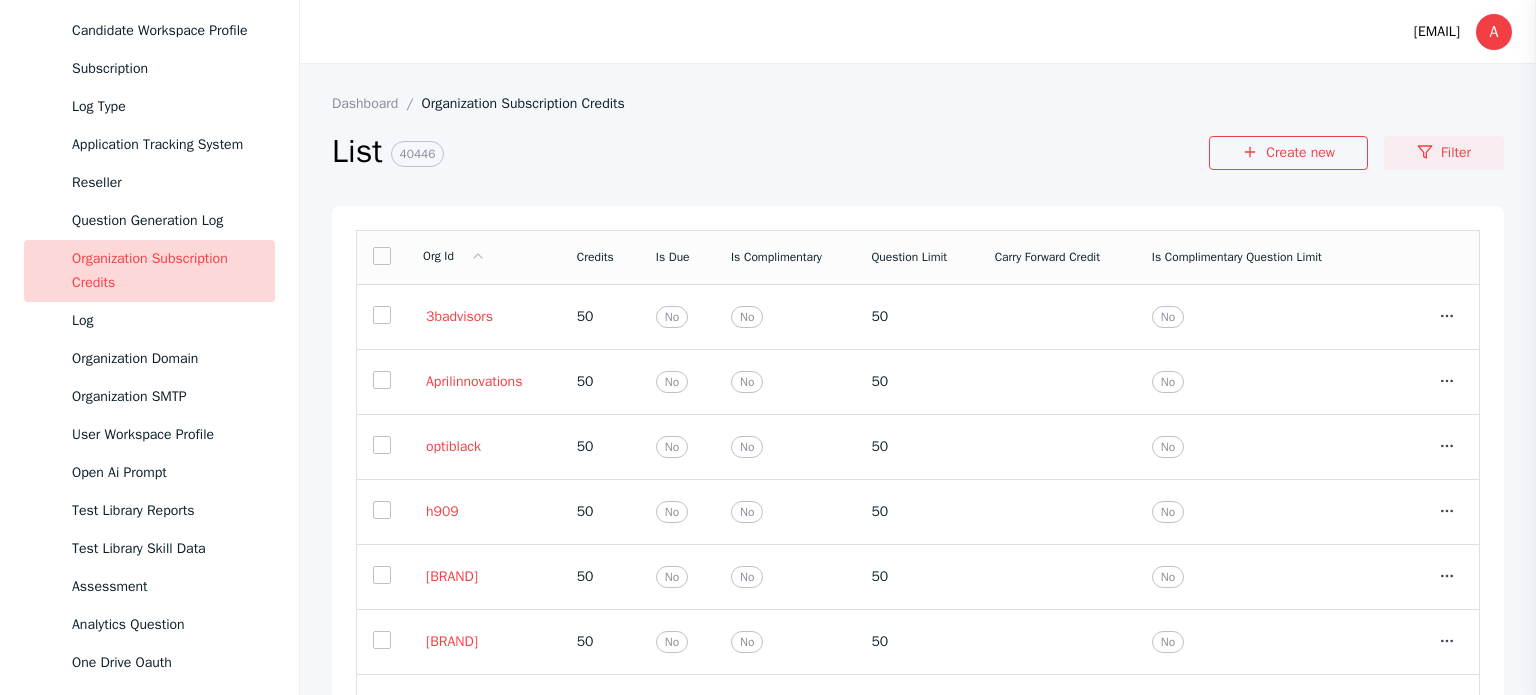 click on "Filter" at bounding box center [1444, 153] 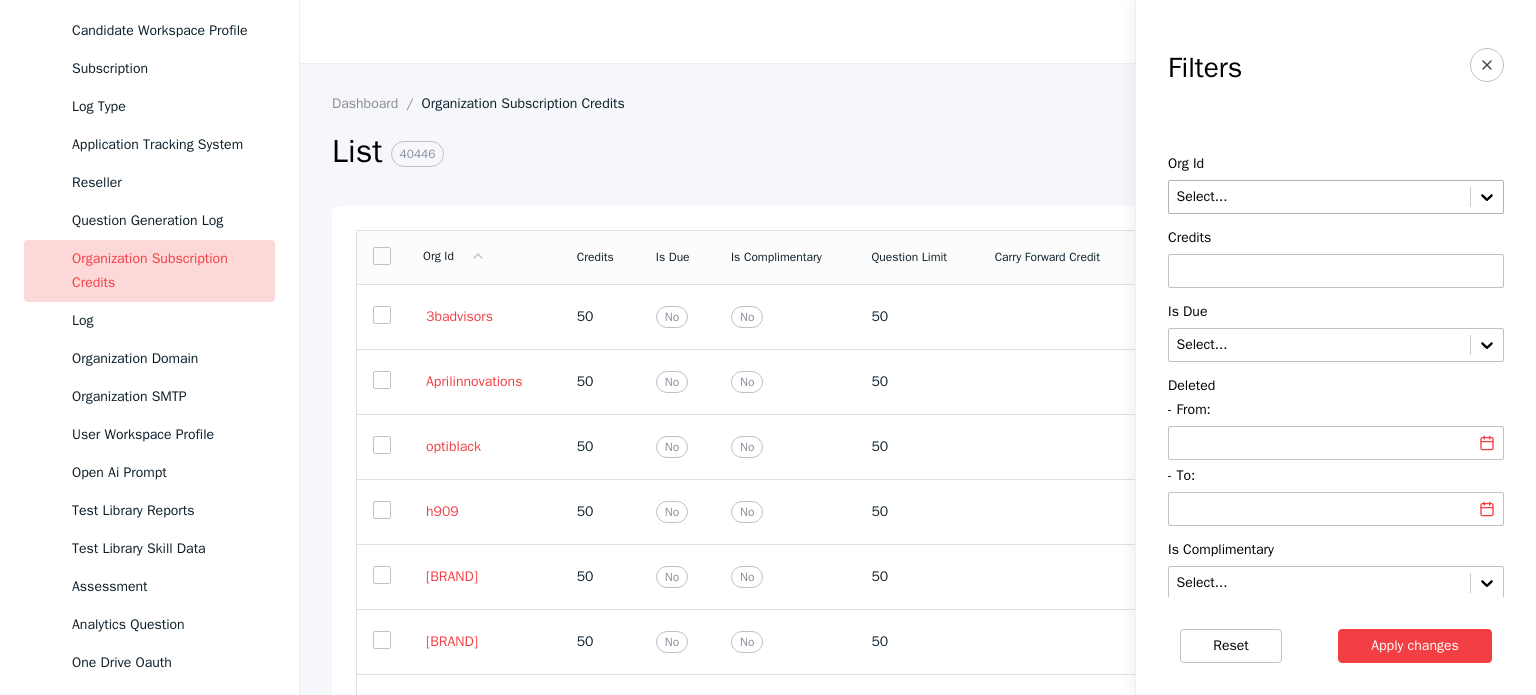 click at bounding box center (1319, 197) 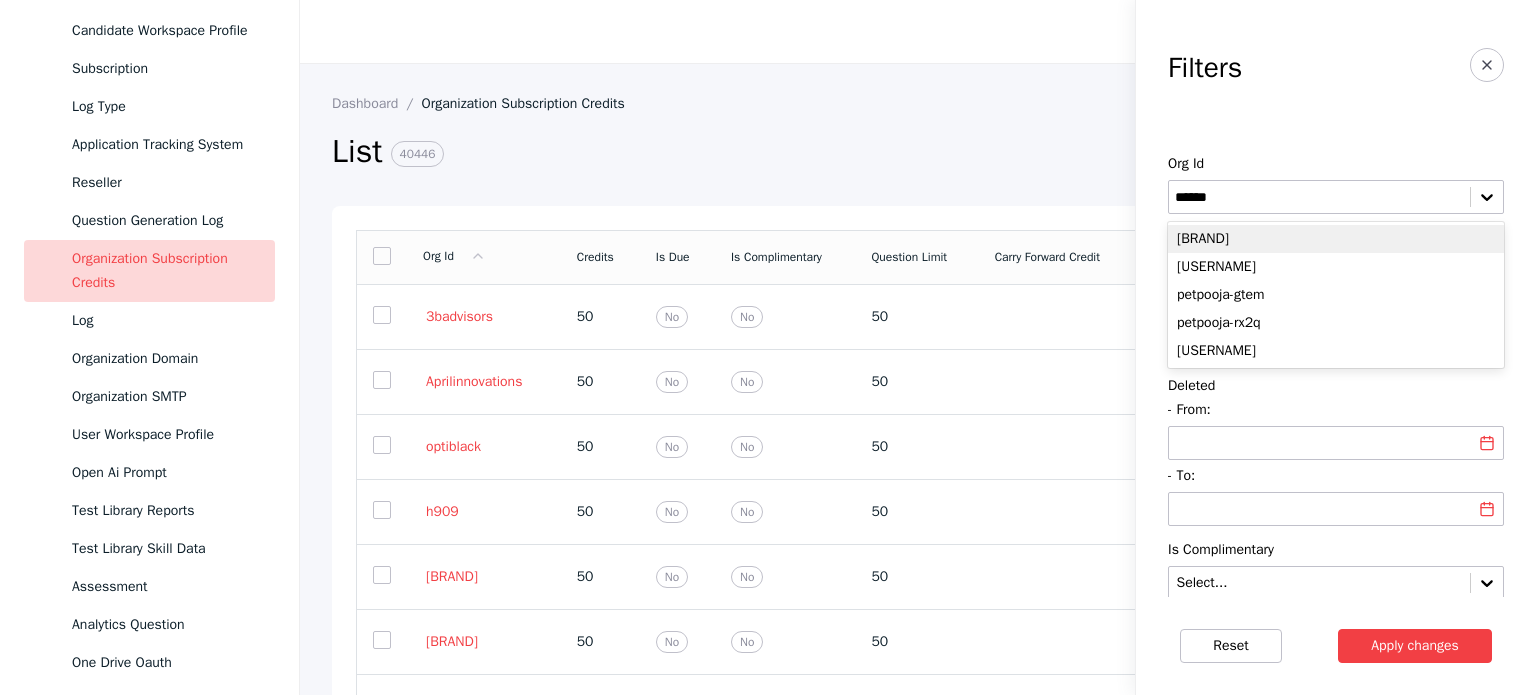 type on "******" 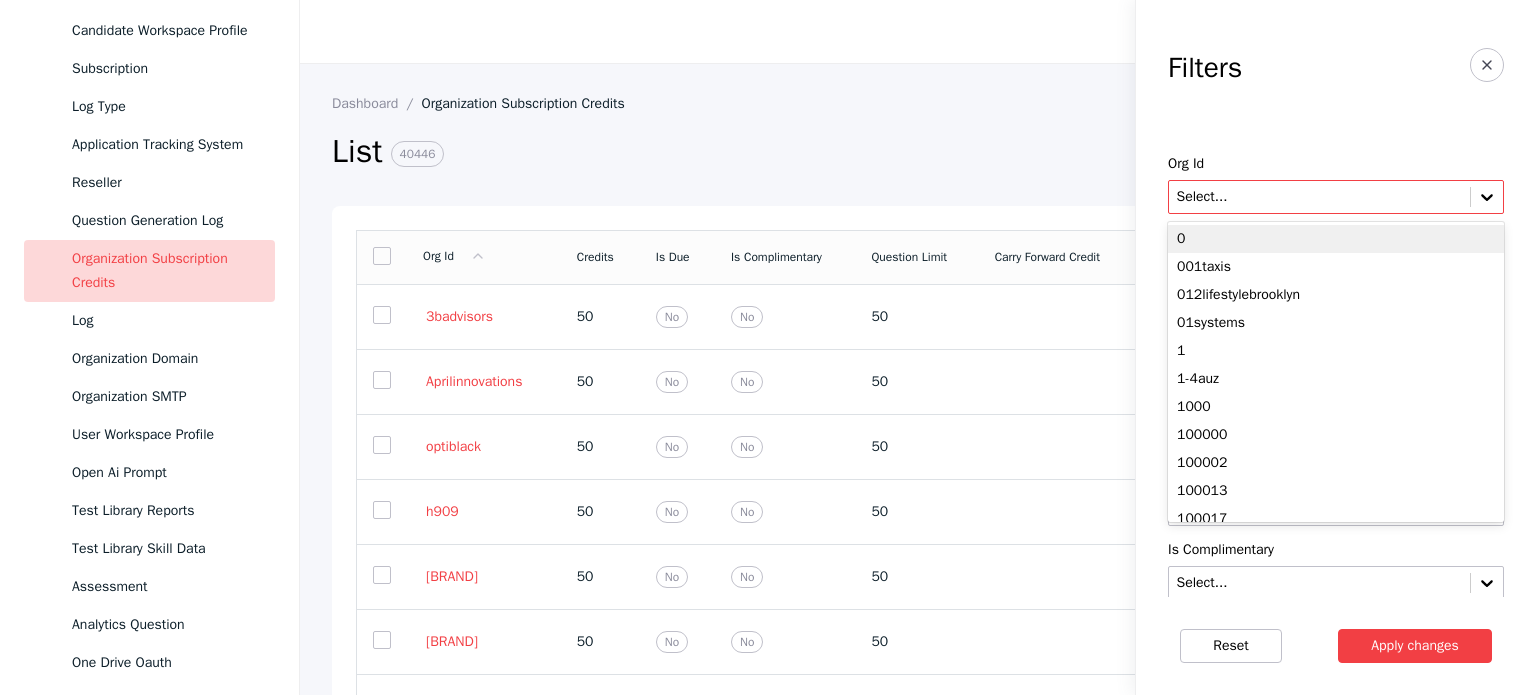 click at bounding box center (1319, 197) 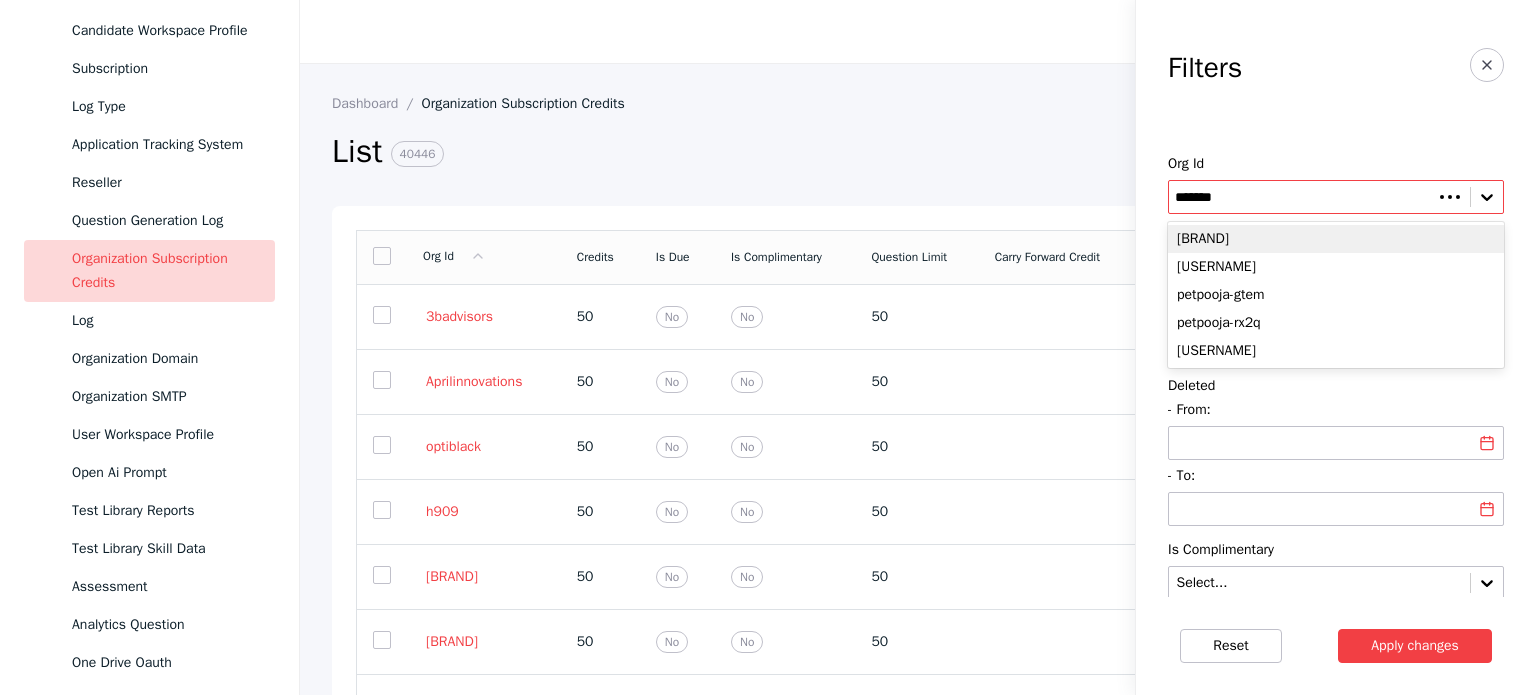 type on "********" 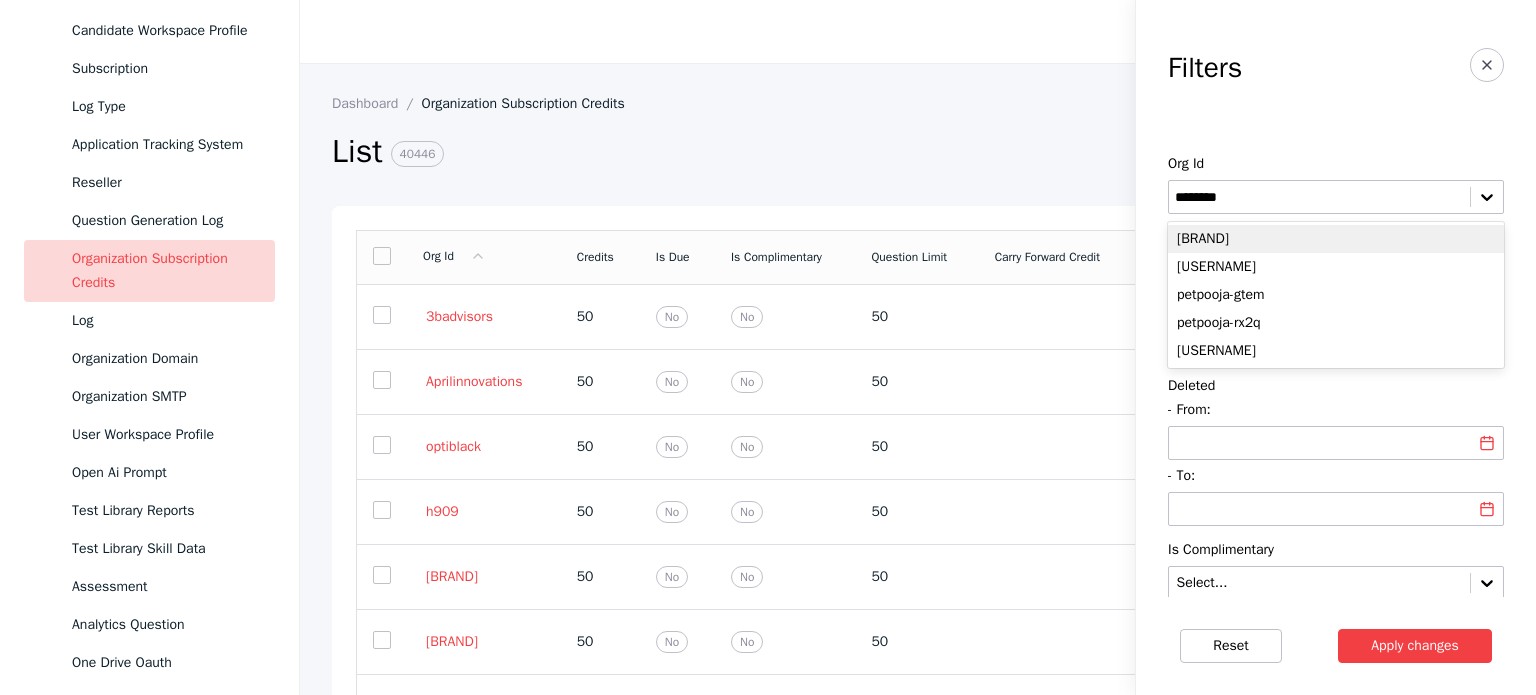click on "[BRAND]" at bounding box center (1336, 239) 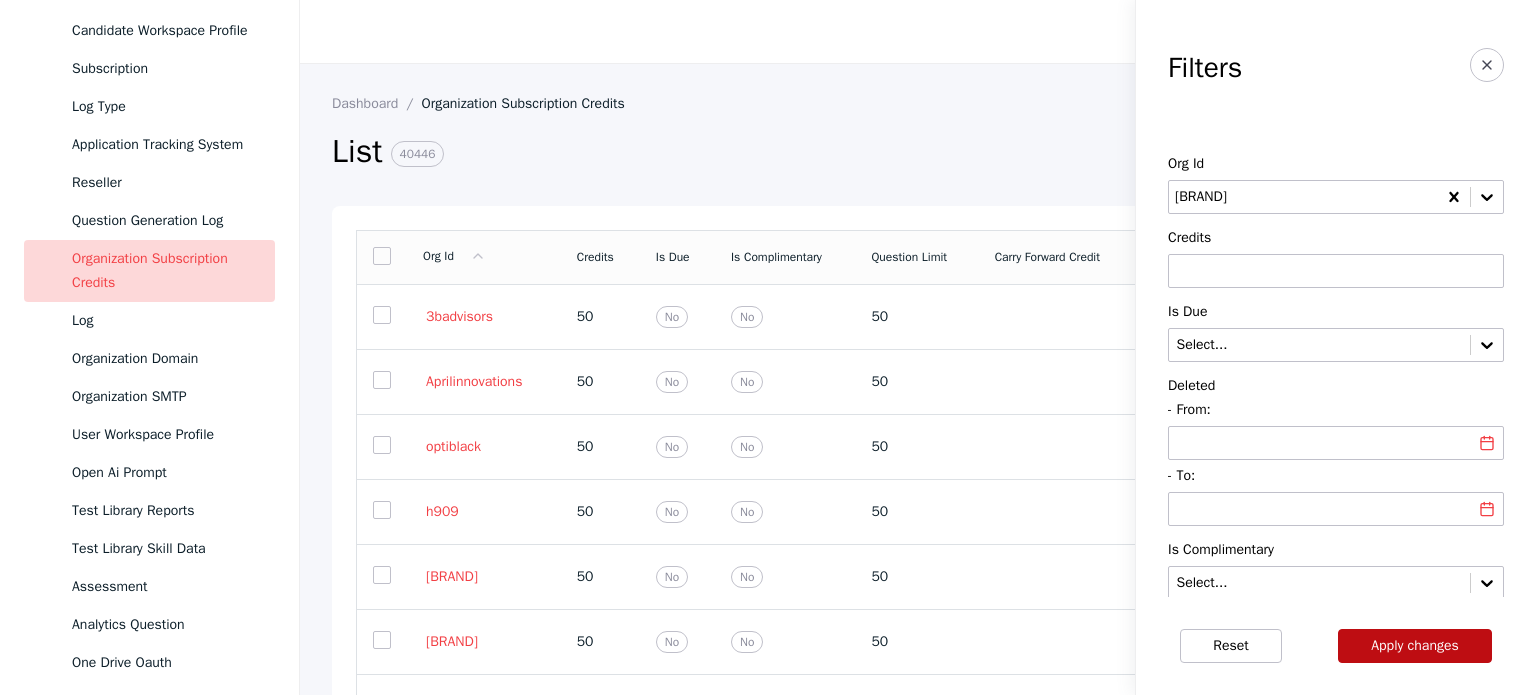 click on "Apply changes" at bounding box center [1415, 646] 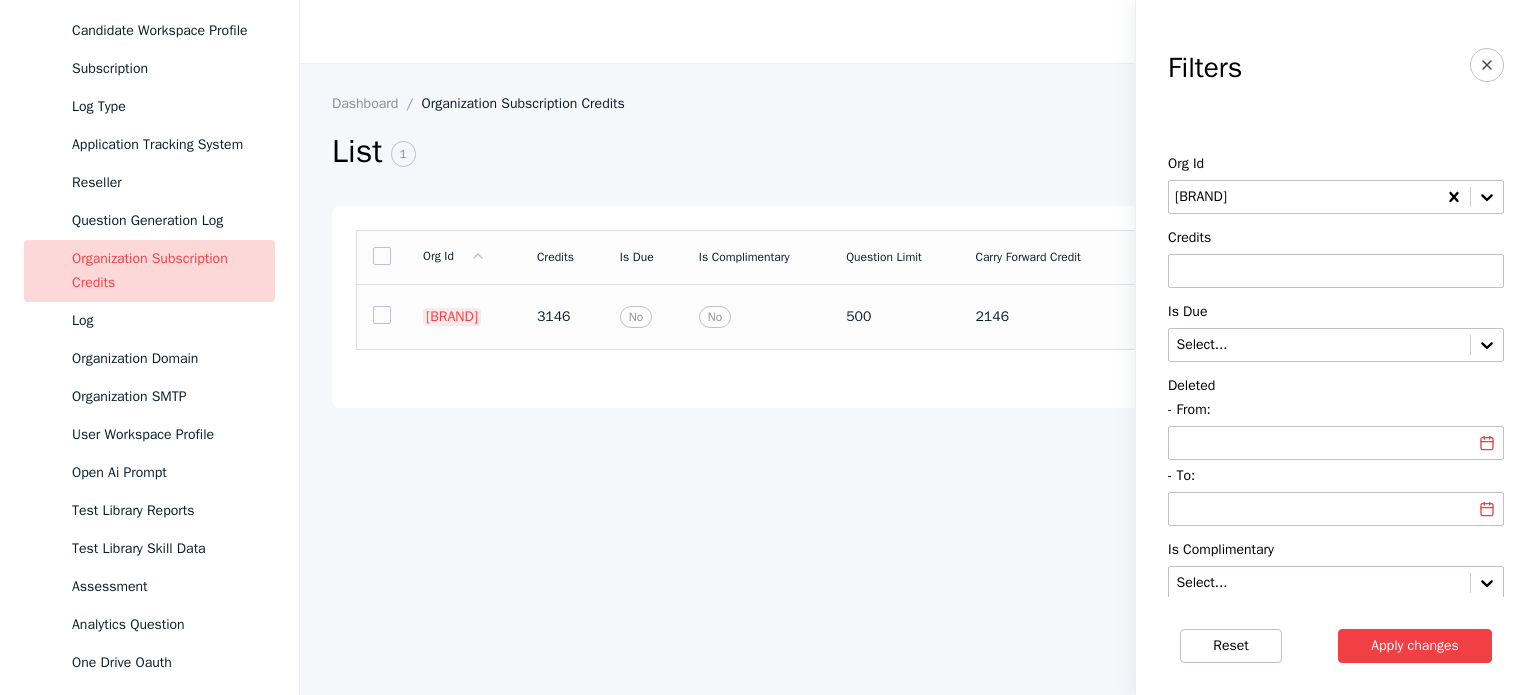 click on "[BRAND]" at bounding box center (452, 317) 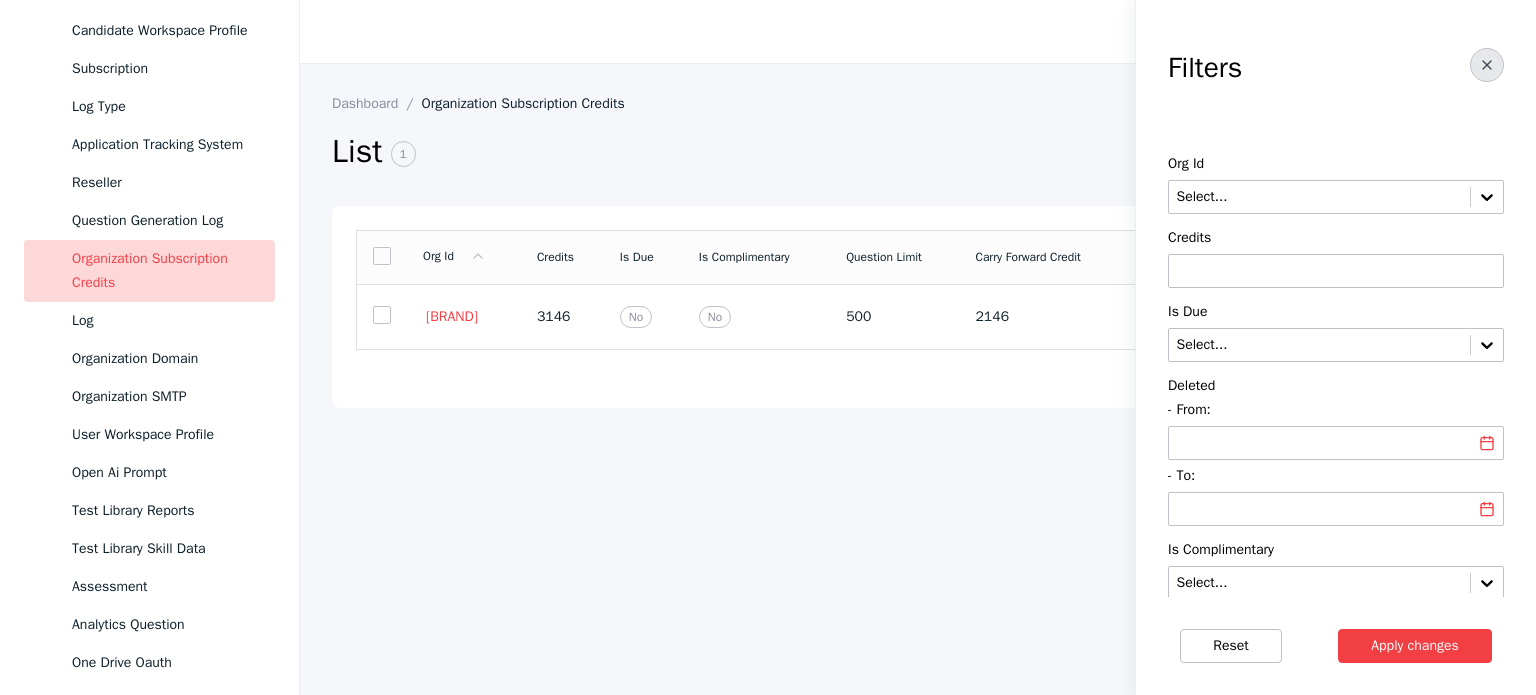 click at bounding box center (1487, 65) 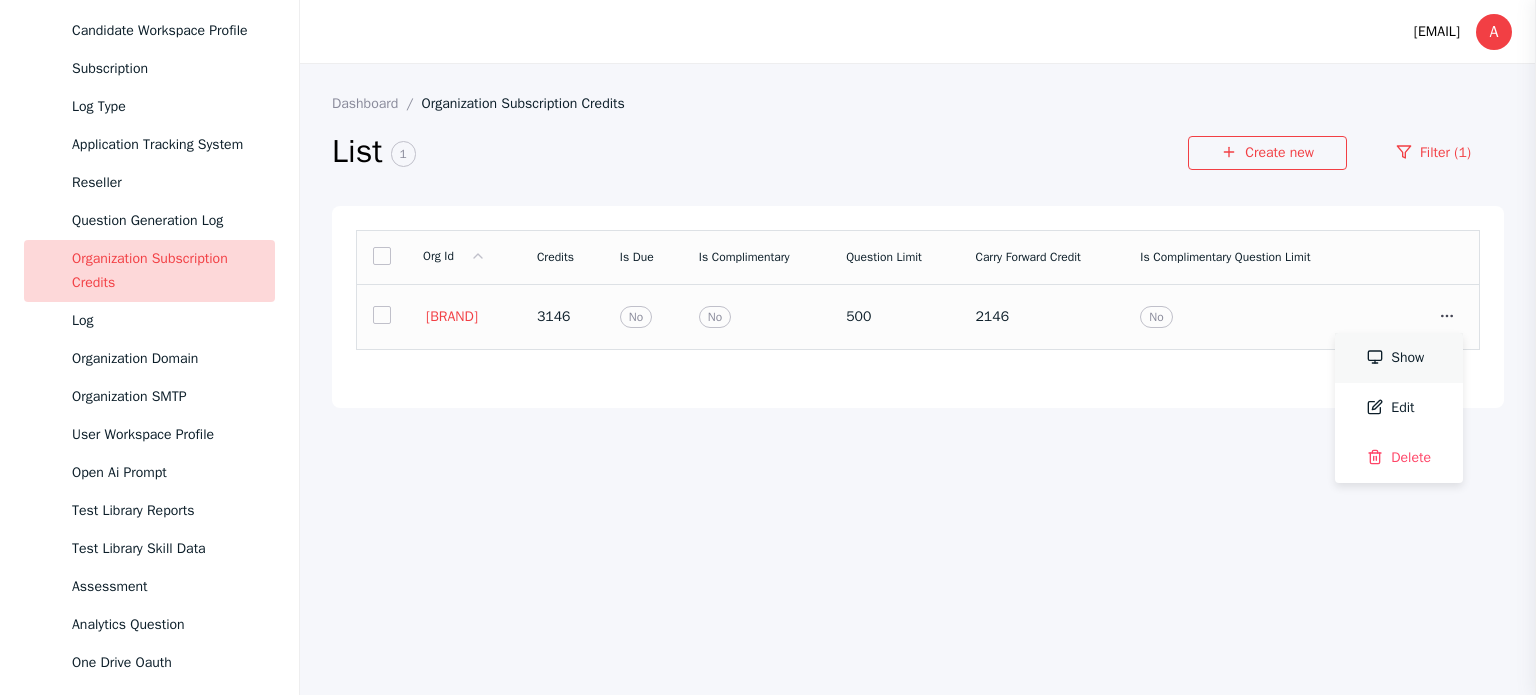 click 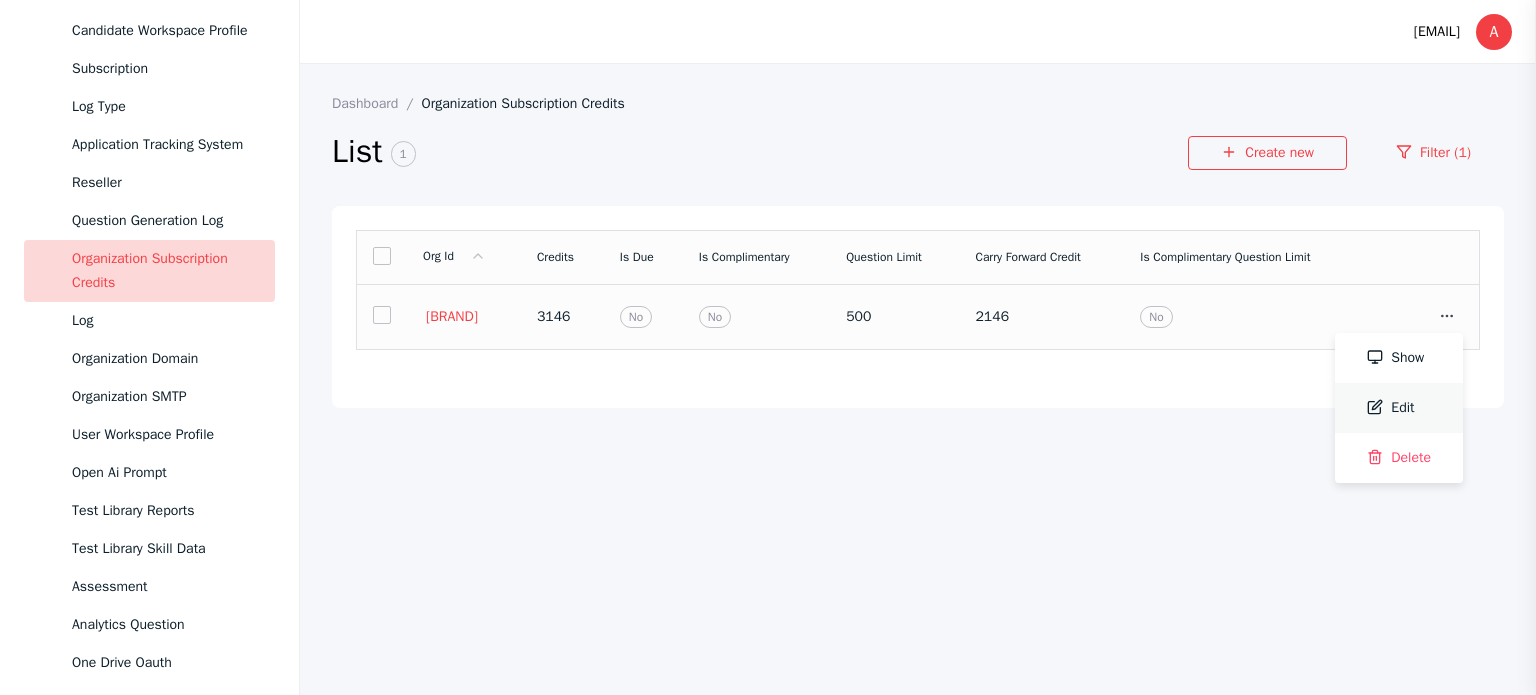 click on "Edit" at bounding box center [1399, 408] 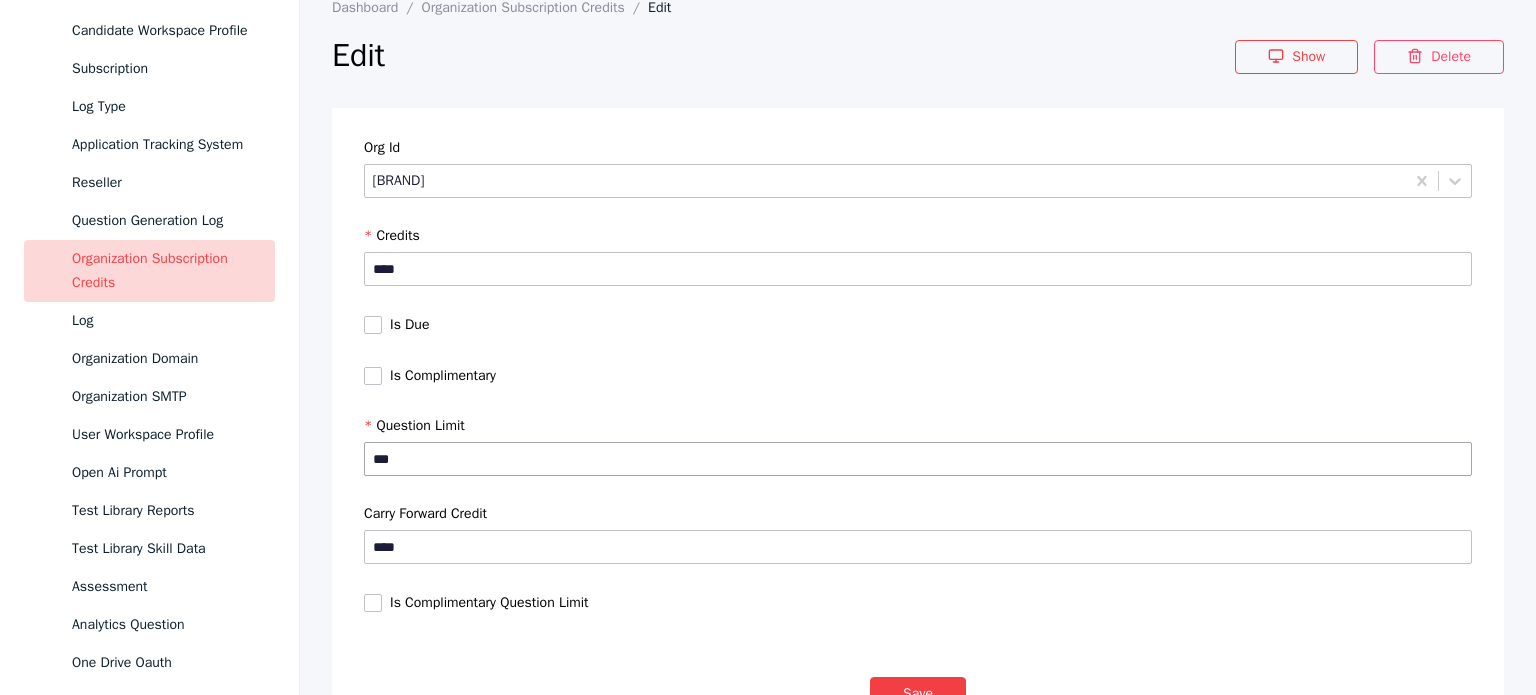 scroll, scrollTop: 171, scrollLeft: 0, axis: vertical 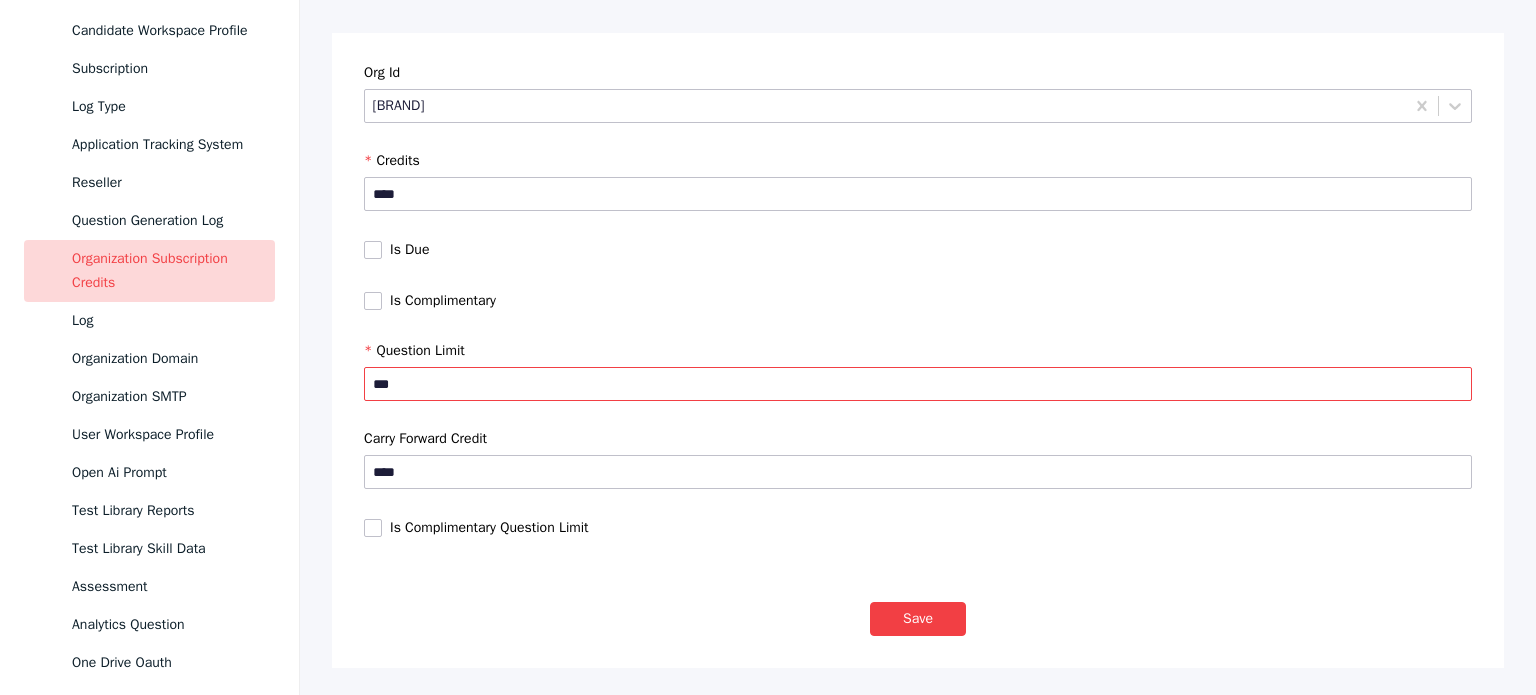 click on "***" at bounding box center (918, 384) 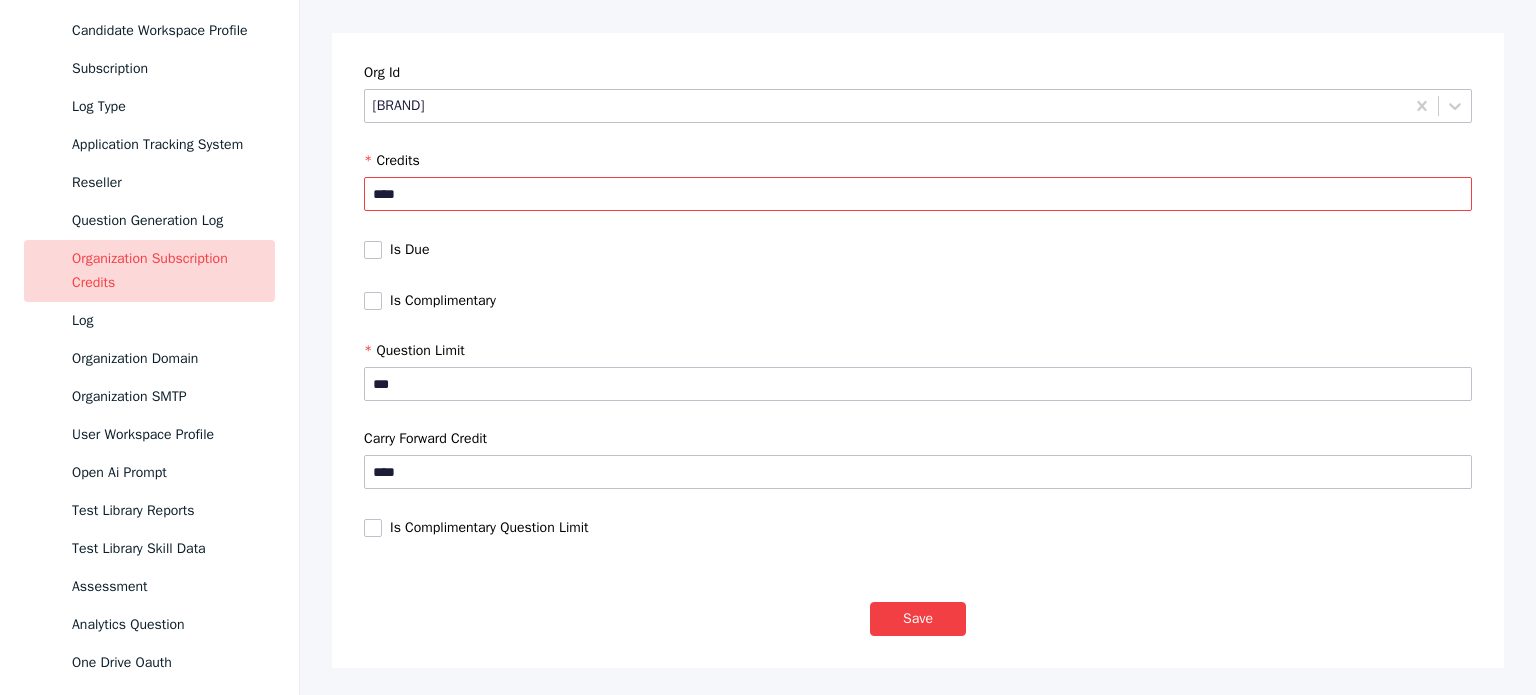 click on "****" at bounding box center [918, 194] 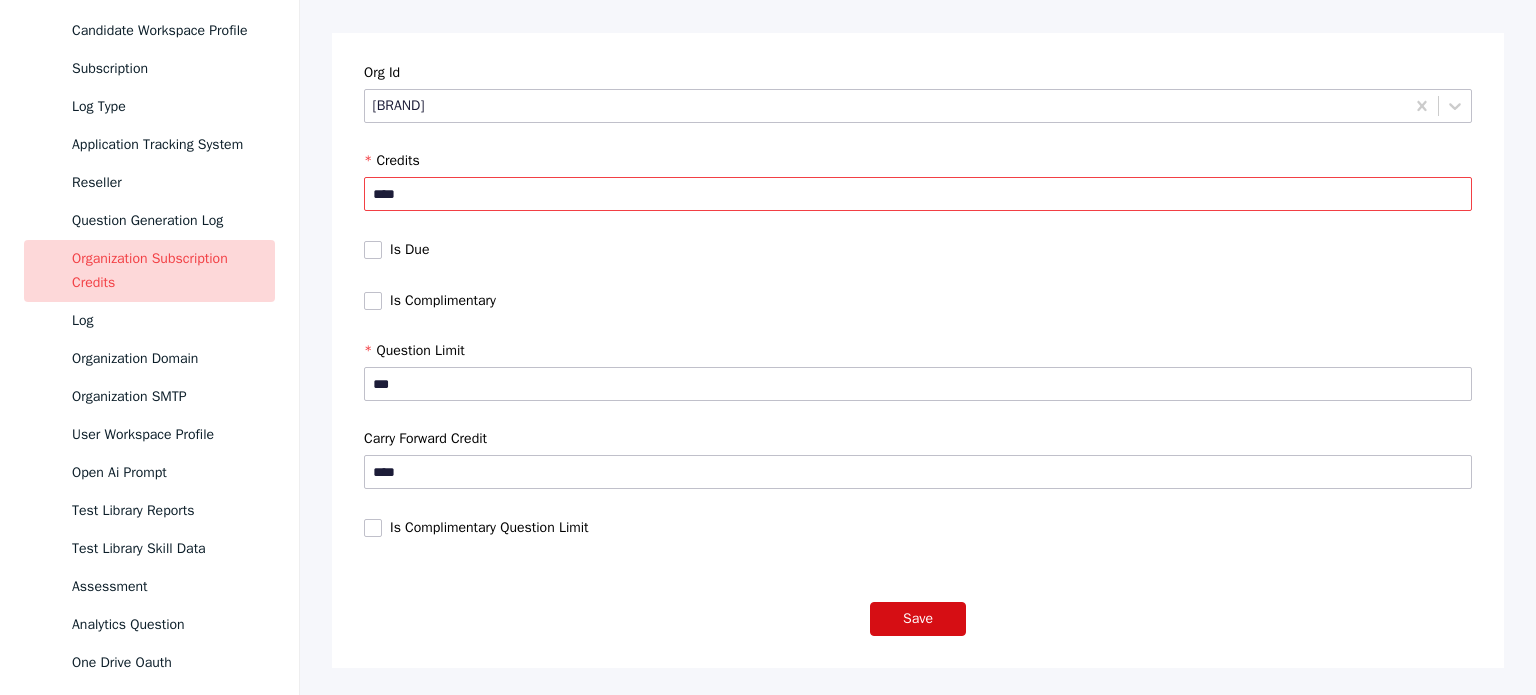 type on "****" 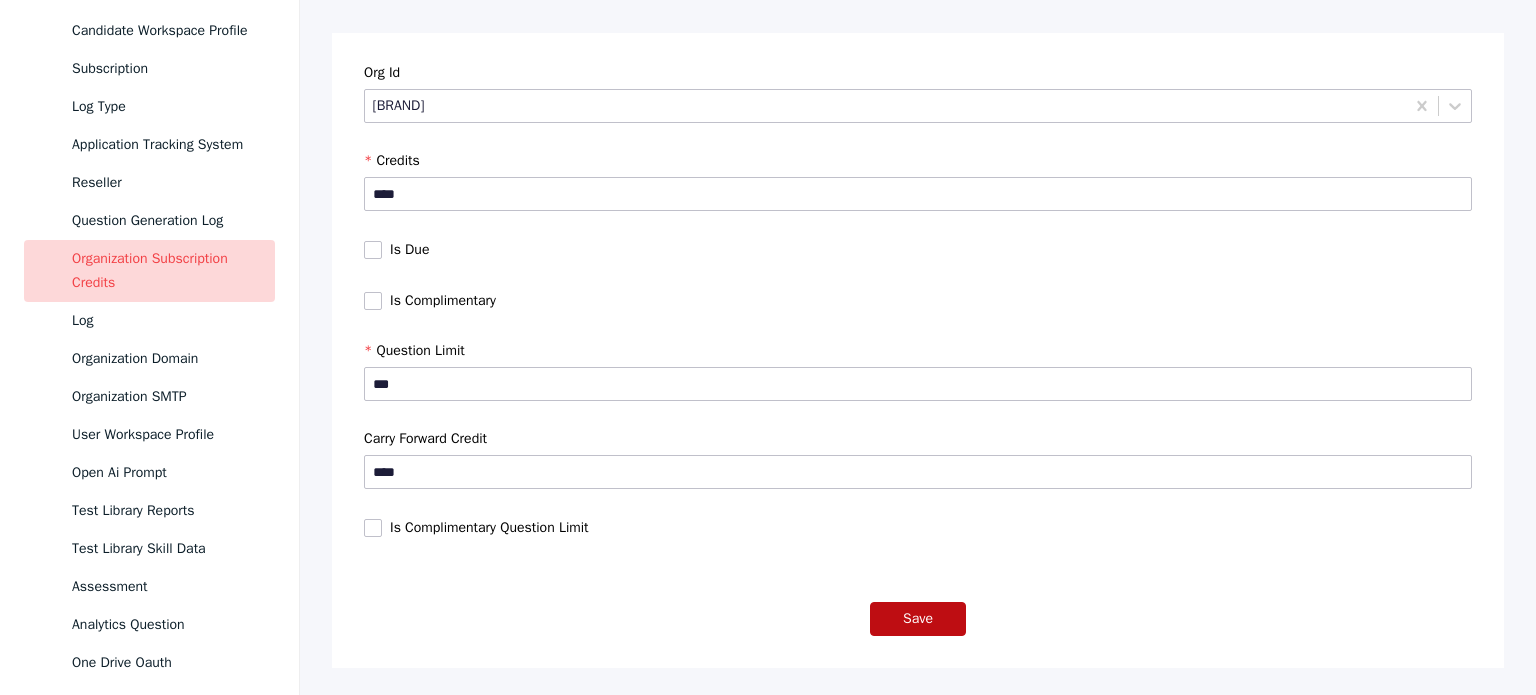 click on "Save" at bounding box center [918, 619] 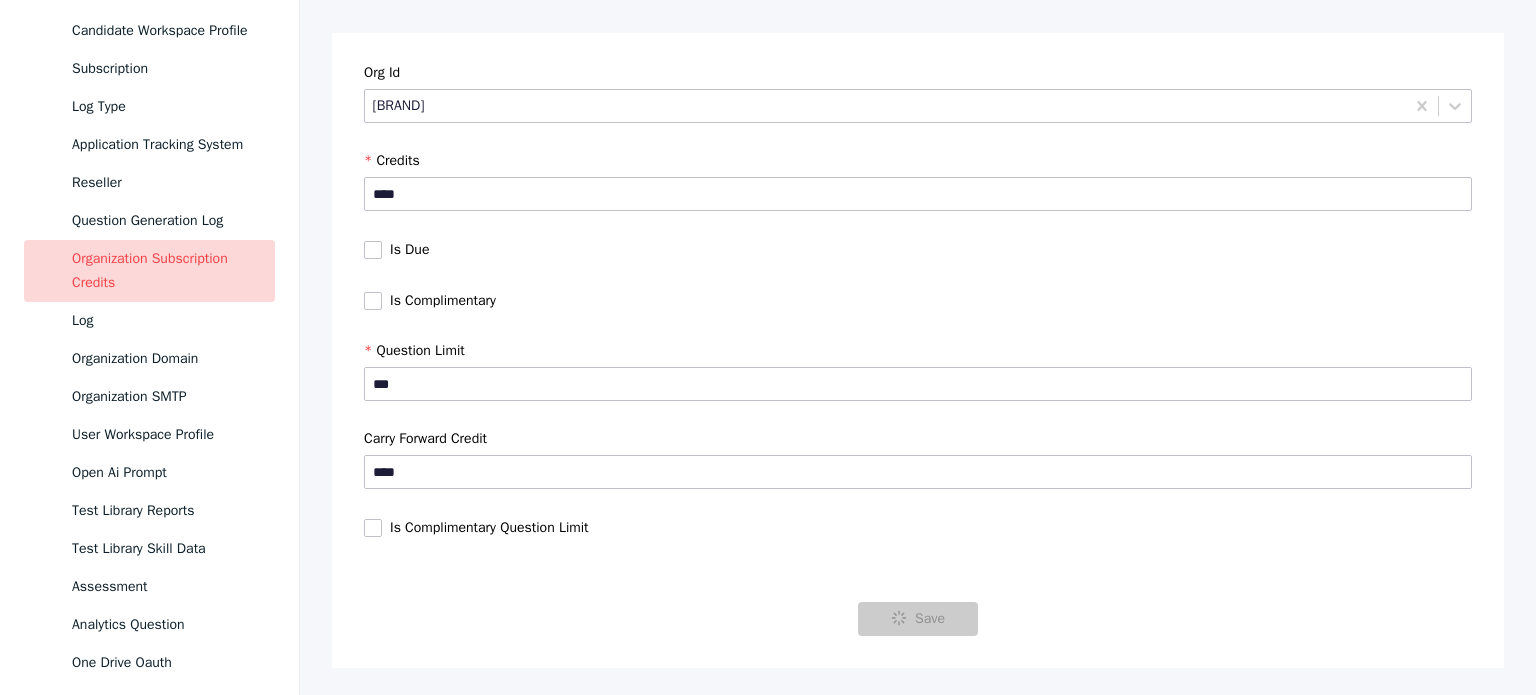 scroll, scrollTop: 0, scrollLeft: 0, axis: both 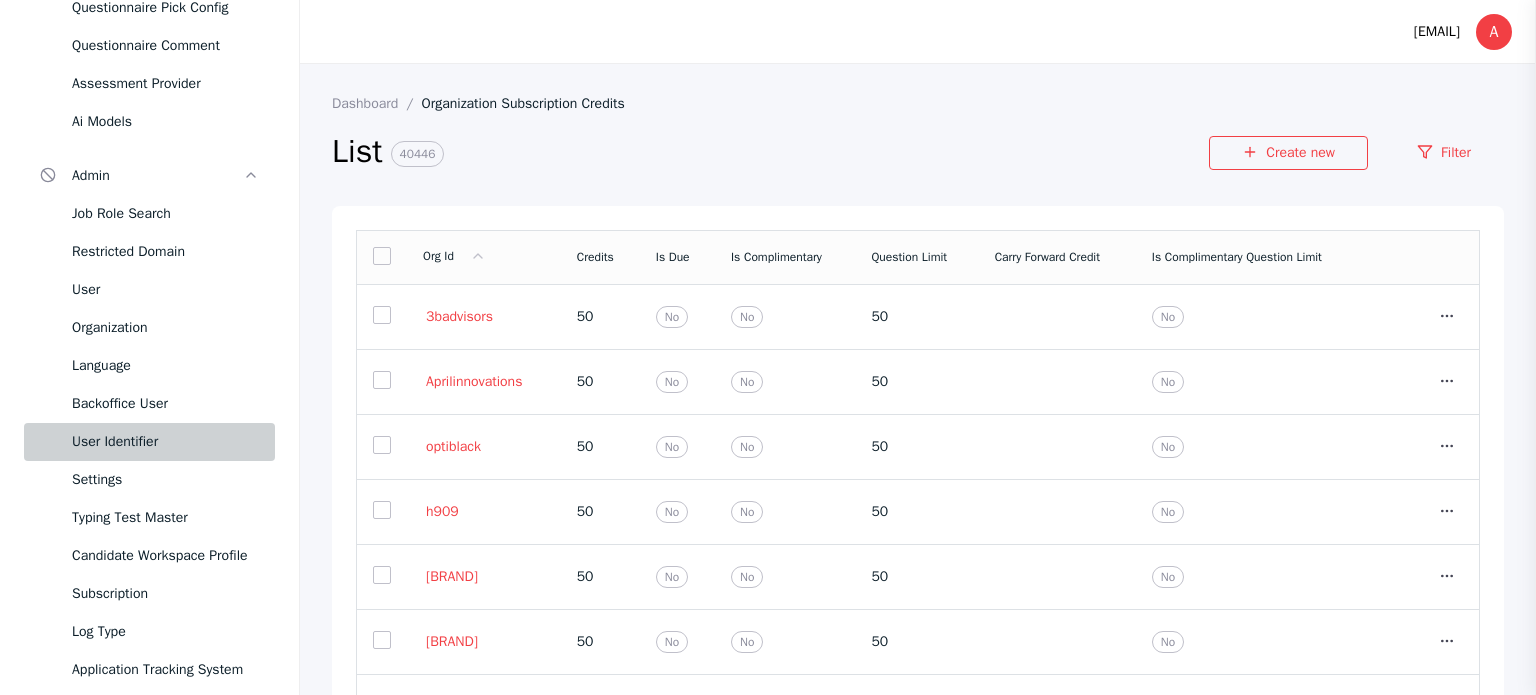 click on "User Identifier" at bounding box center (165, 442) 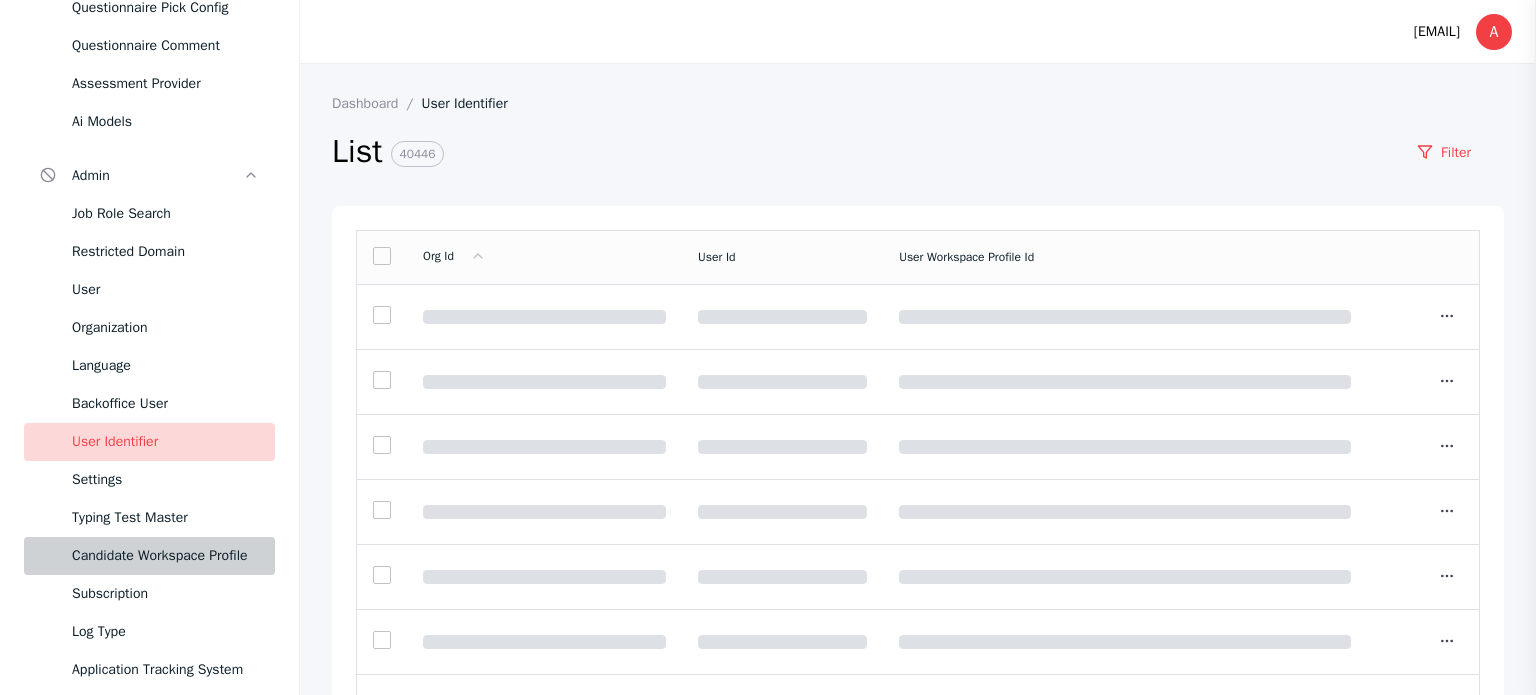 click on "Candidate Workspace Profile" at bounding box center [165, 556] 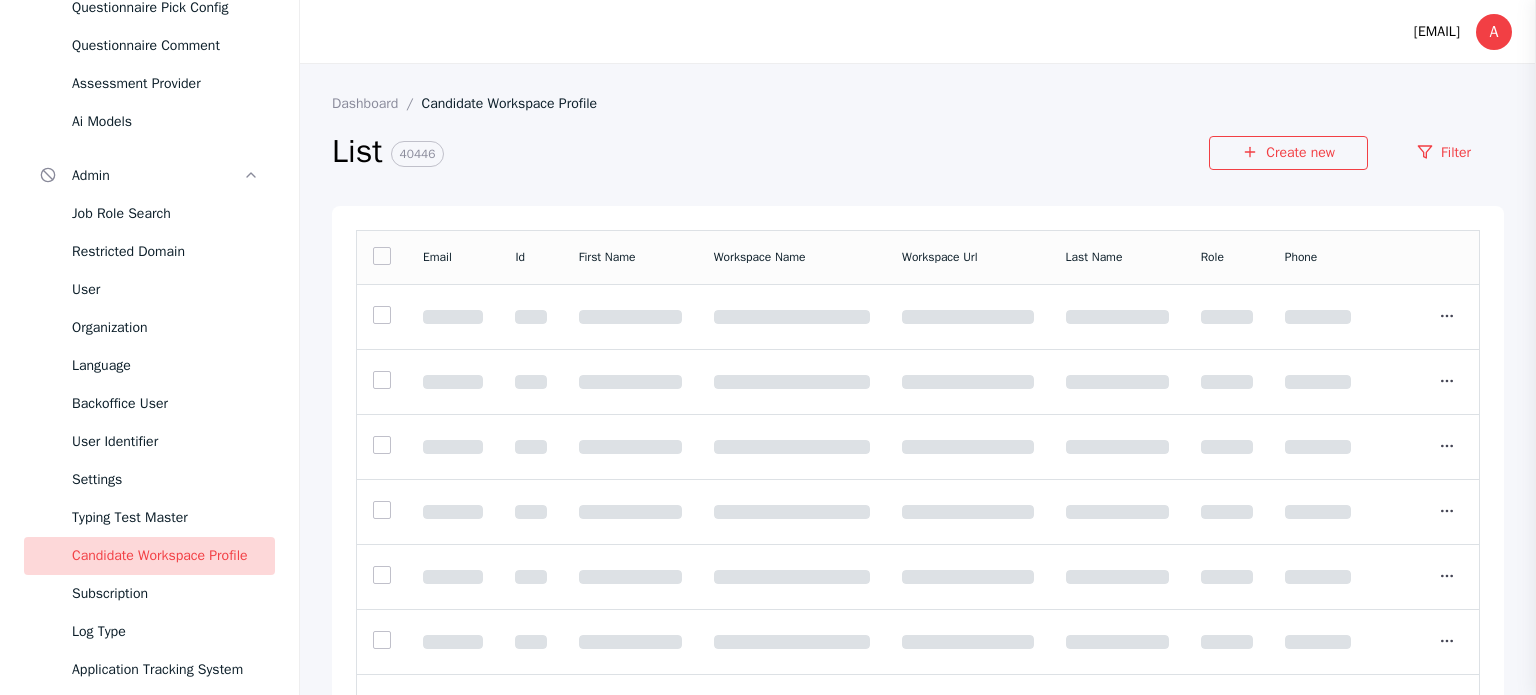 click on "User Identifier" at bounding box center [165, 442] 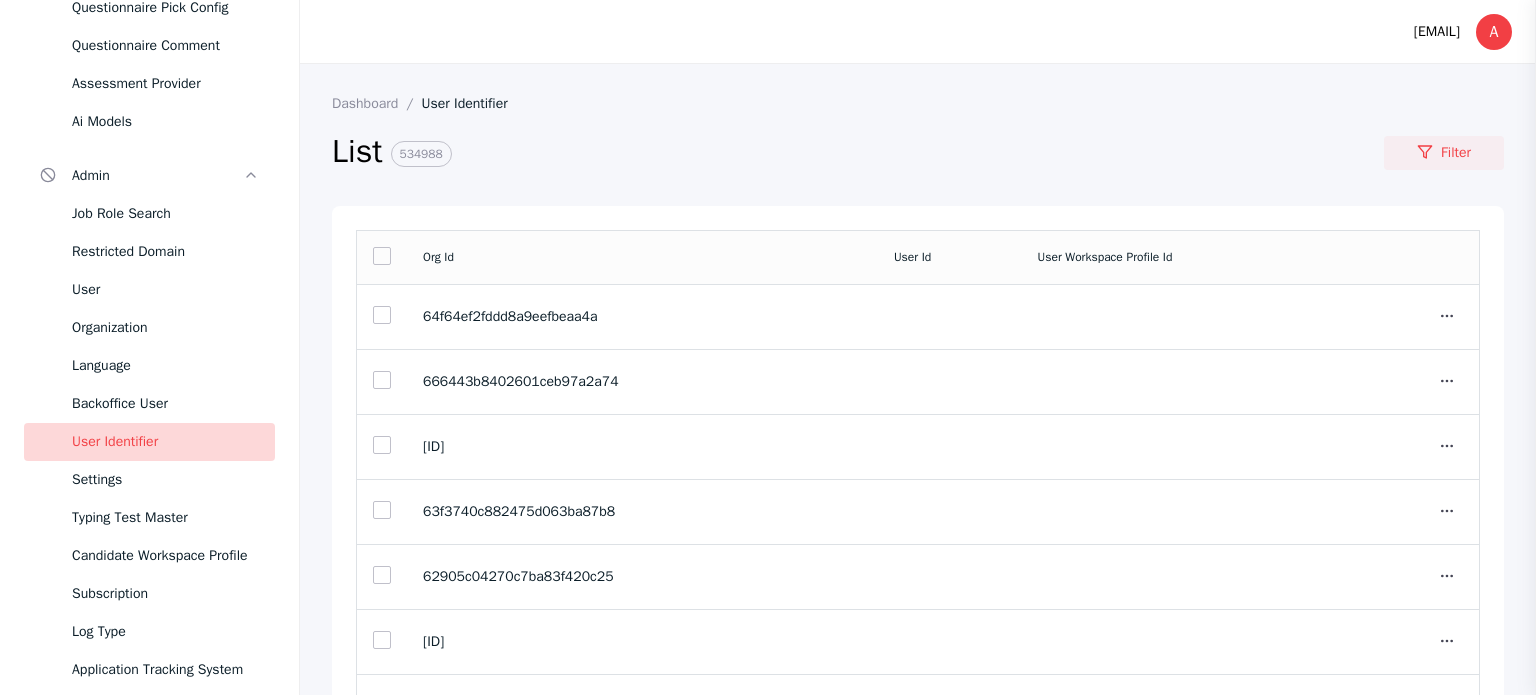 drag, startPoint x: 1442, startPoint y: 158, endPoint x: 1420, endPoint y: 196, distance: 43.908997 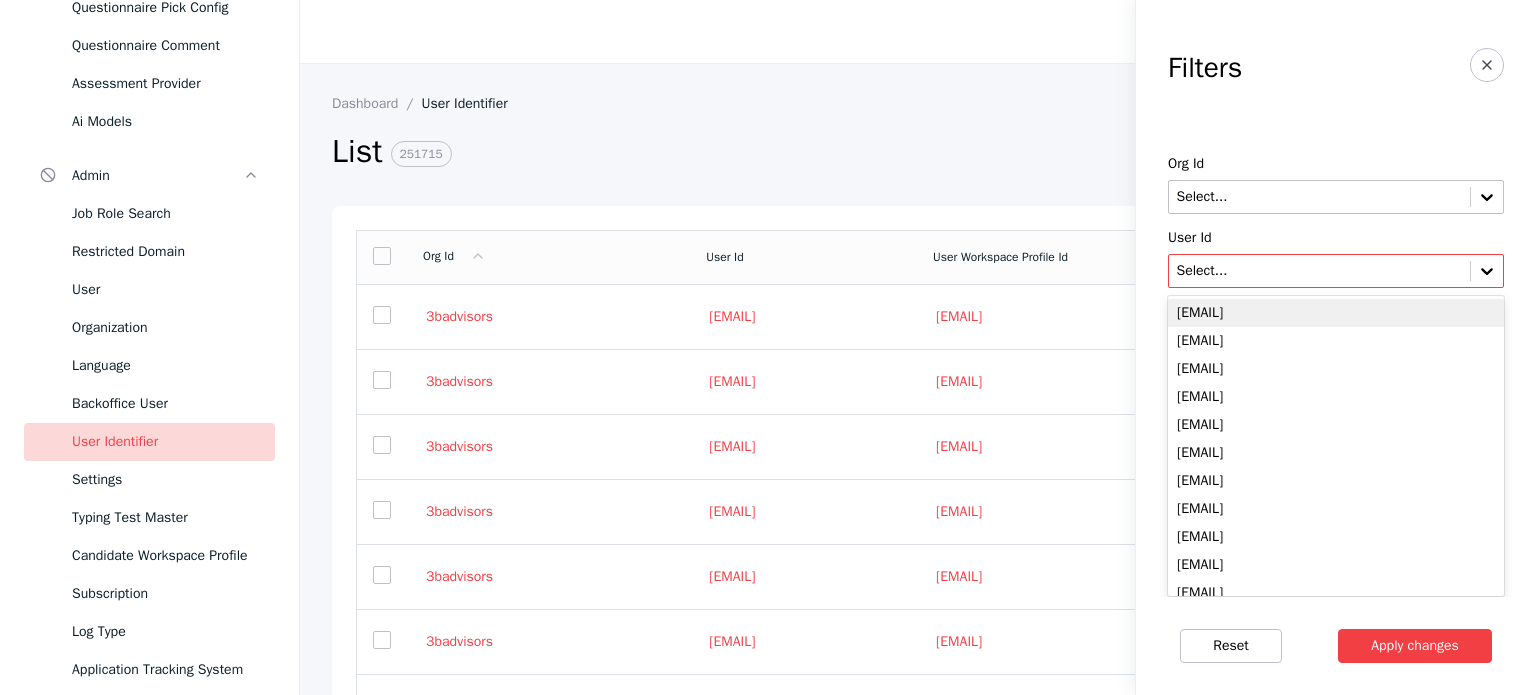 click on "Select..." at bounding box center [1336, 271] 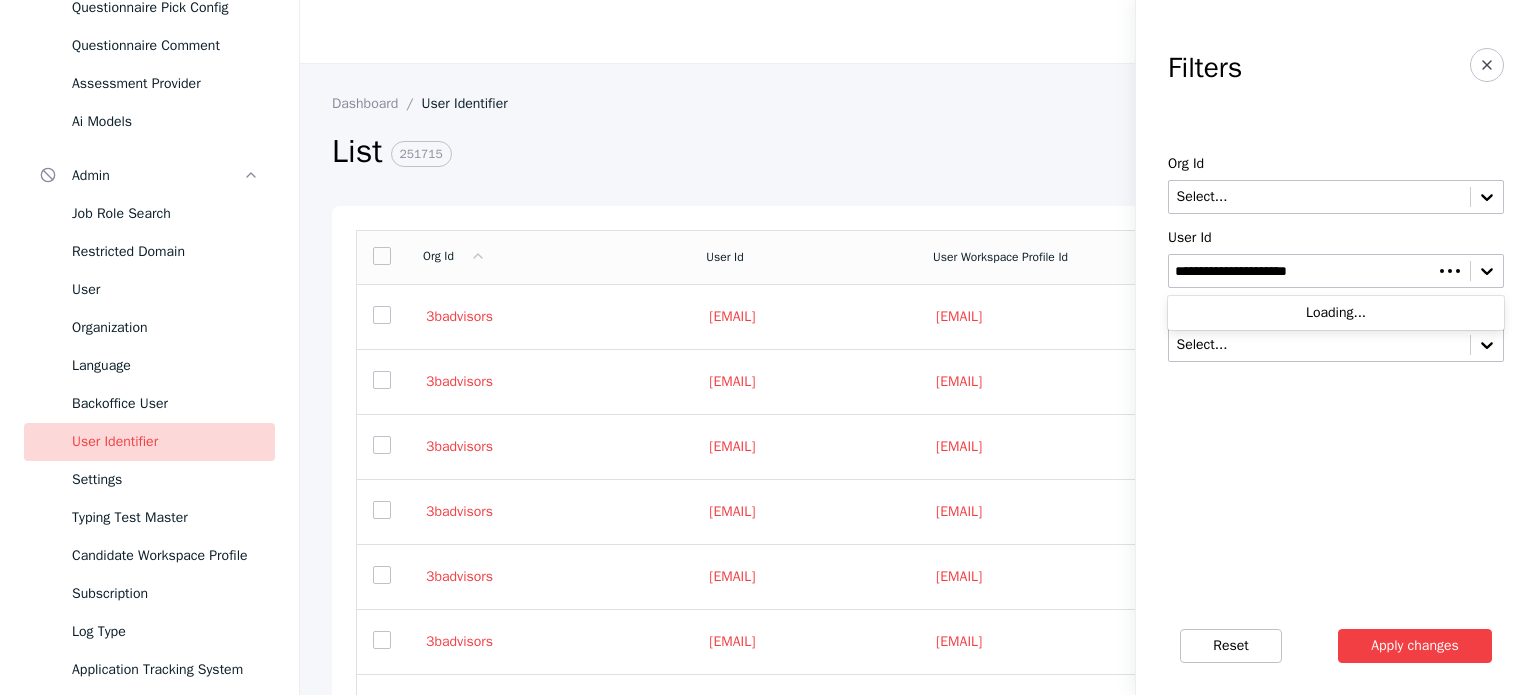 type 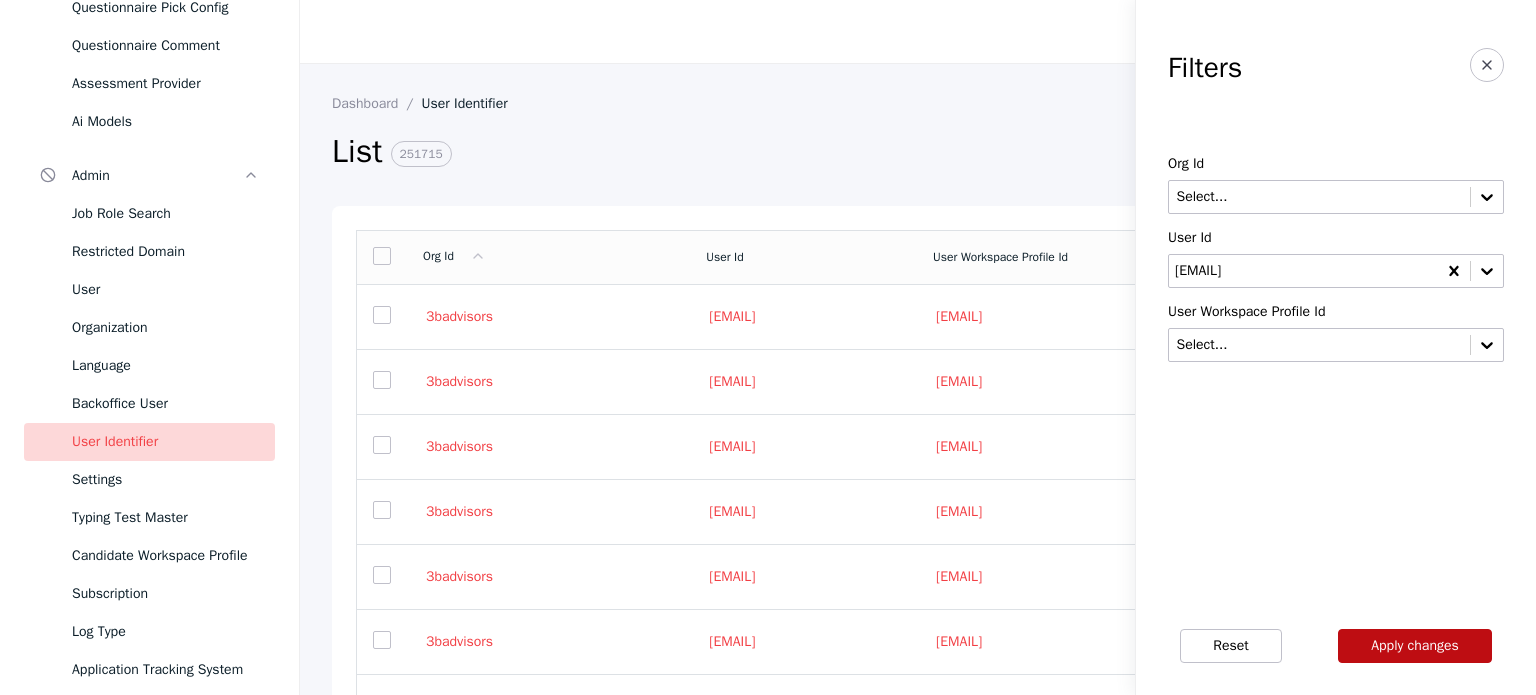 click on "Apply changes" at bounding box center [1415, 646] 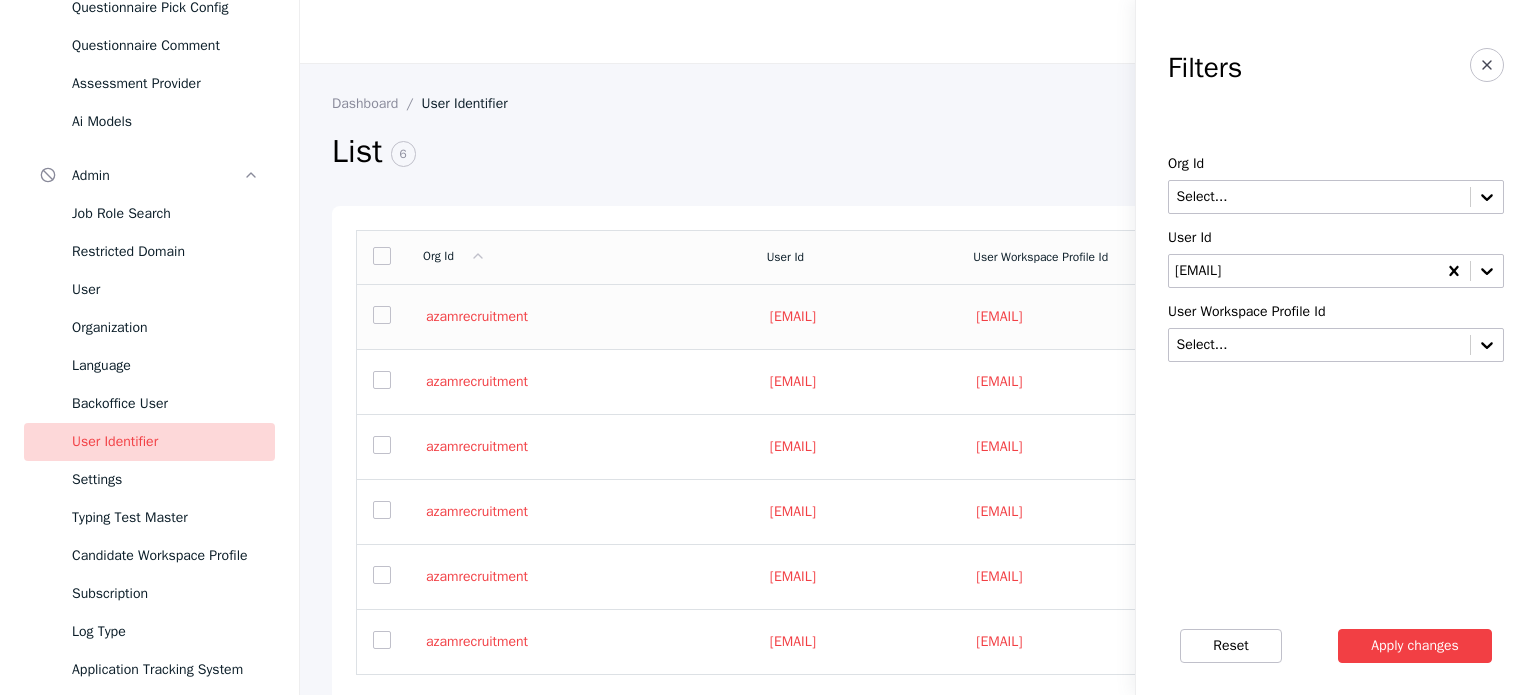 click on "azamrecruitment" at bounding box center (579, 316) 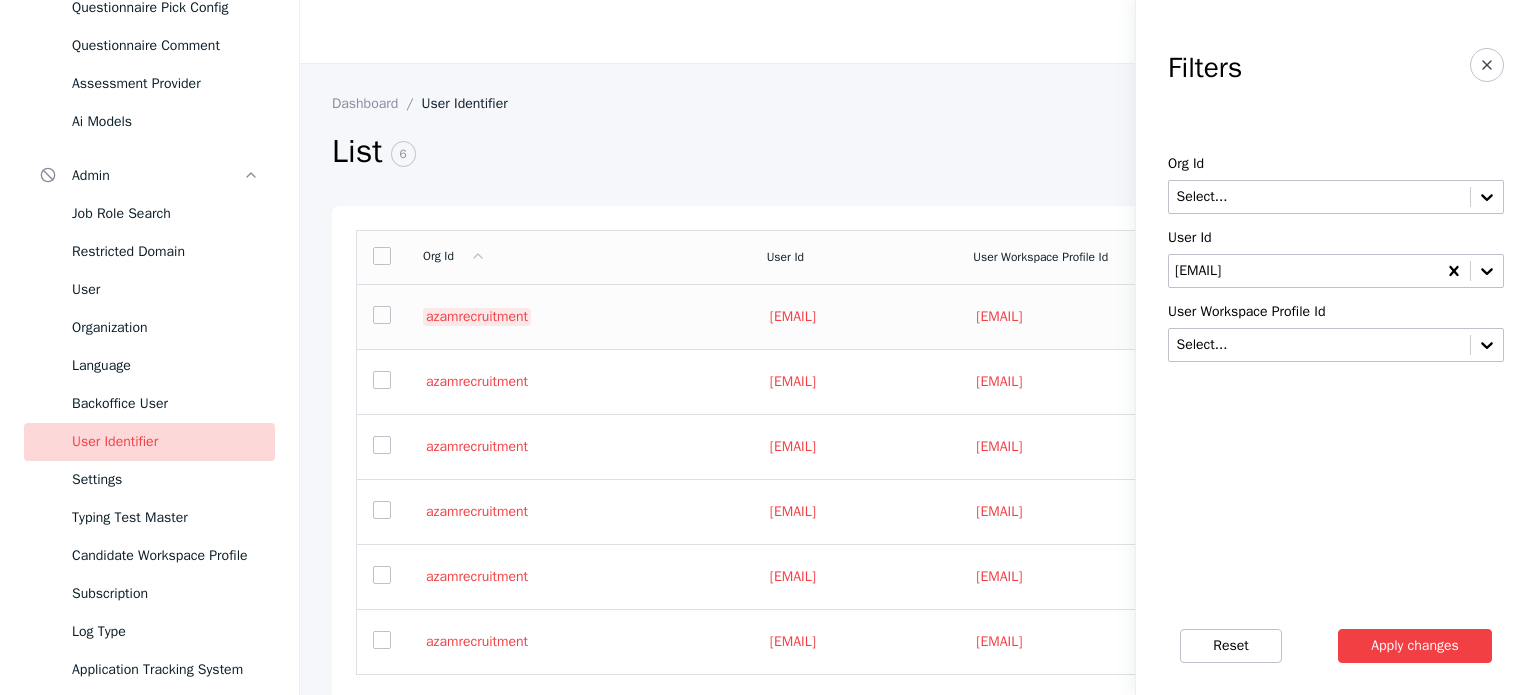 click on "azamrecruitment" at bounding box center [477, 317] 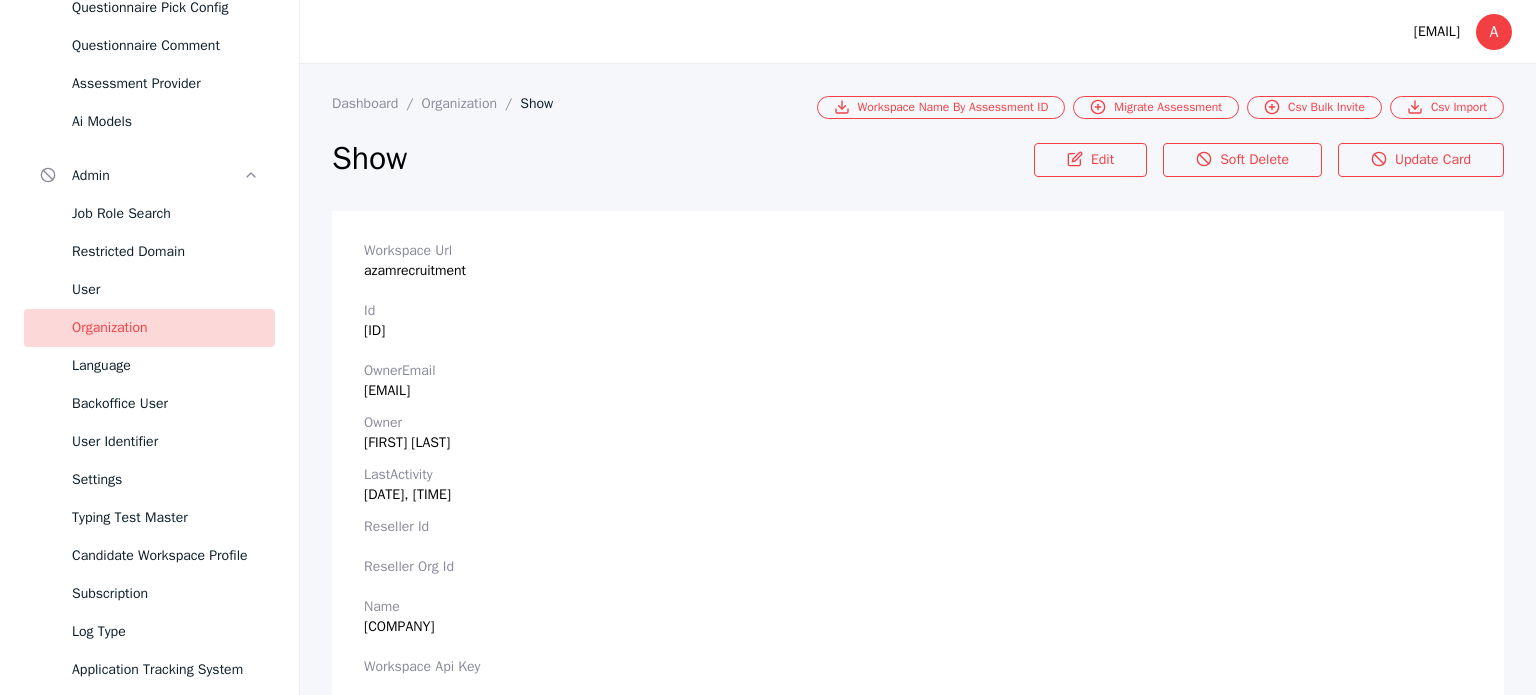 click on "Workspace Url [USERNAME]" at bounding box center (918, 261) 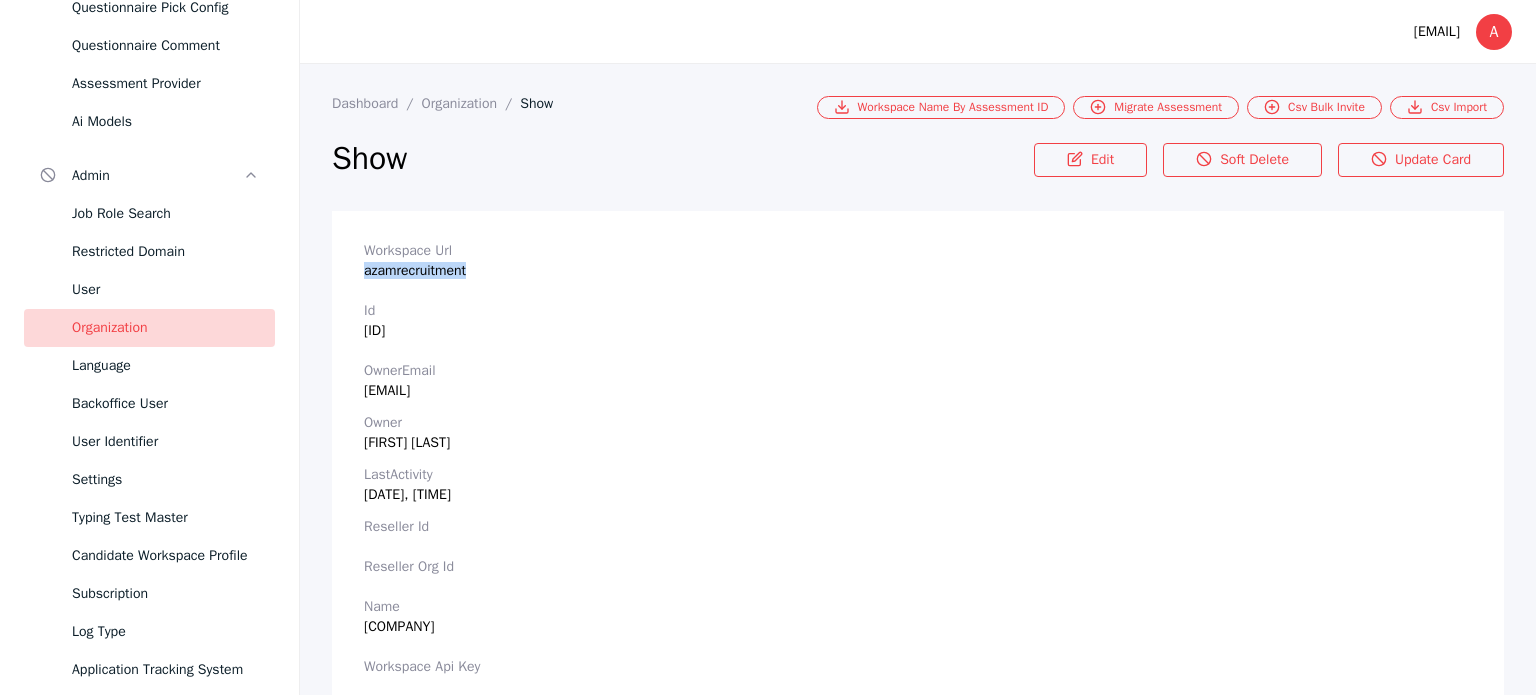 click on "Workspace Url [USERNAME]" at bounding box center (918, 261) 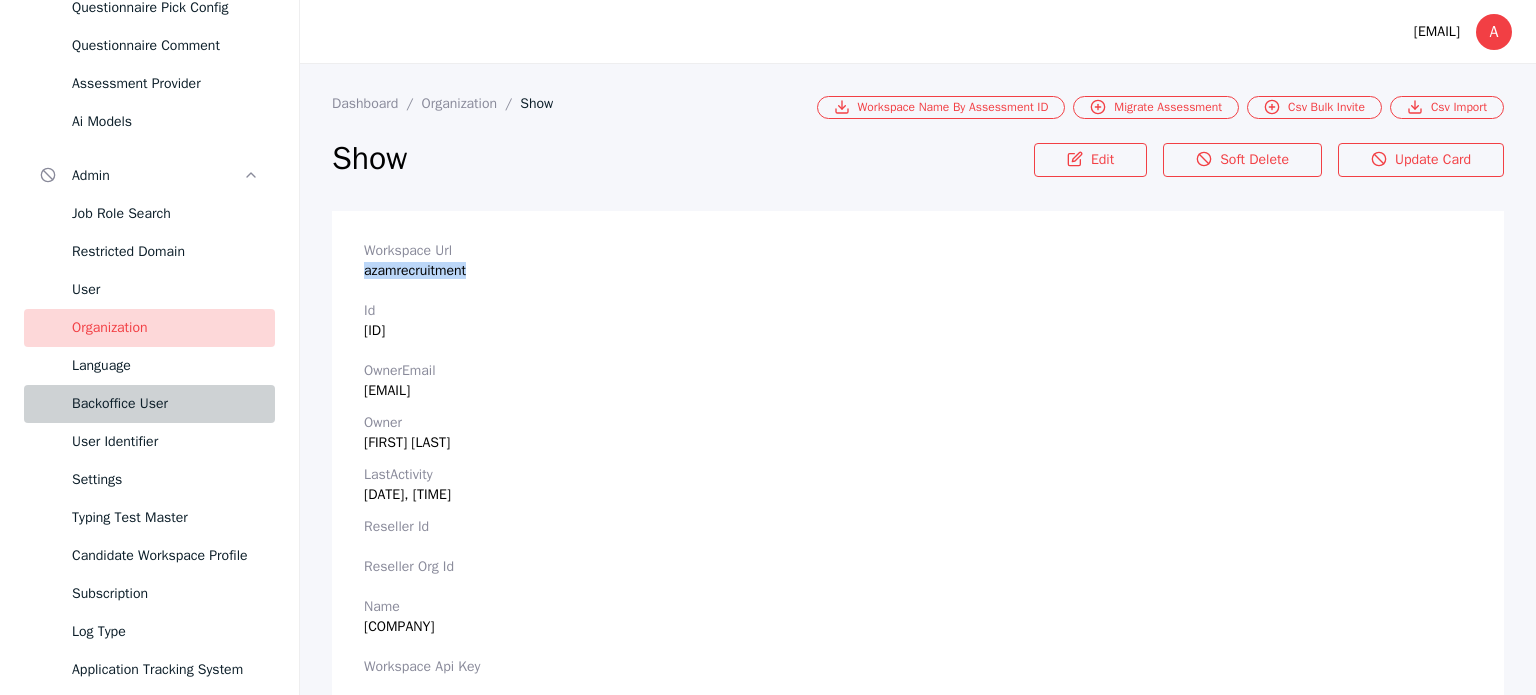 click on "Backoffice User" at bounding box center (165, 404) 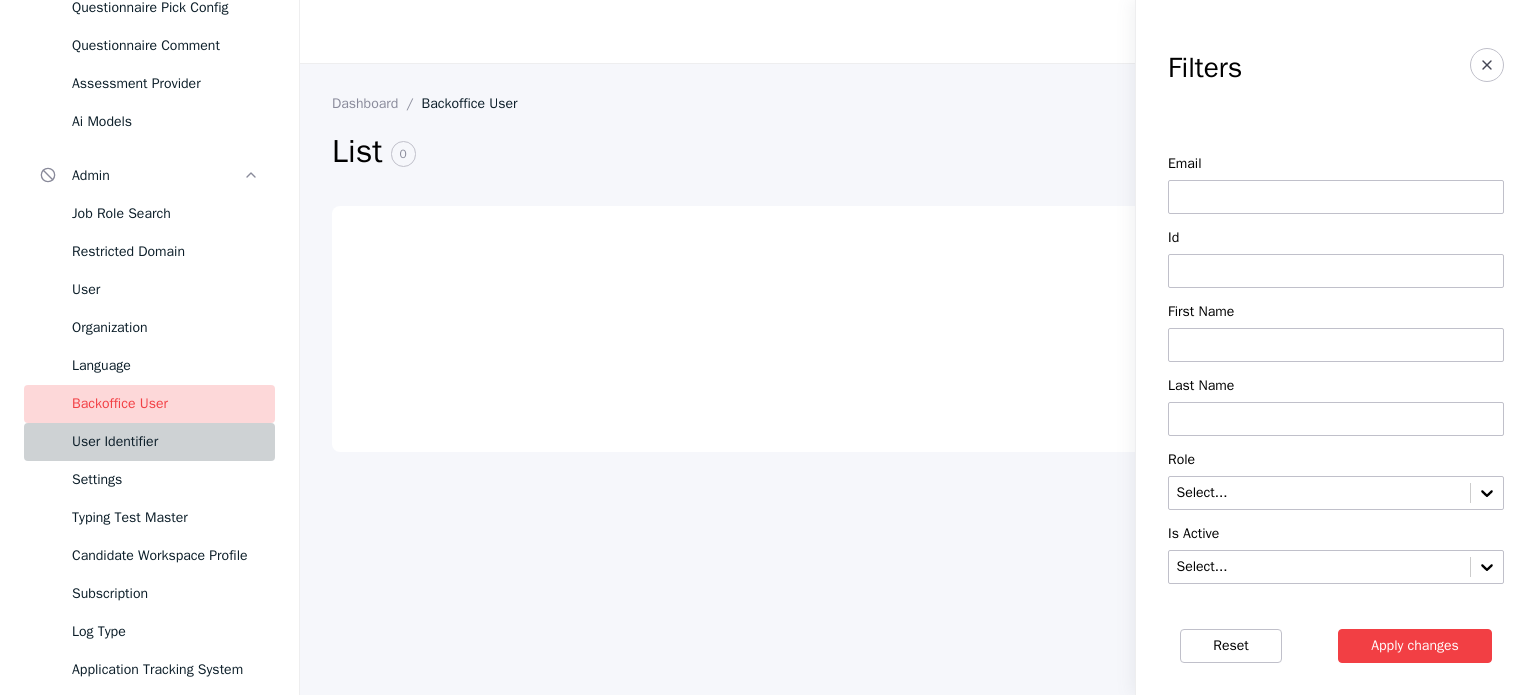 click on "User Identifier" at bounding box center [165, 442] 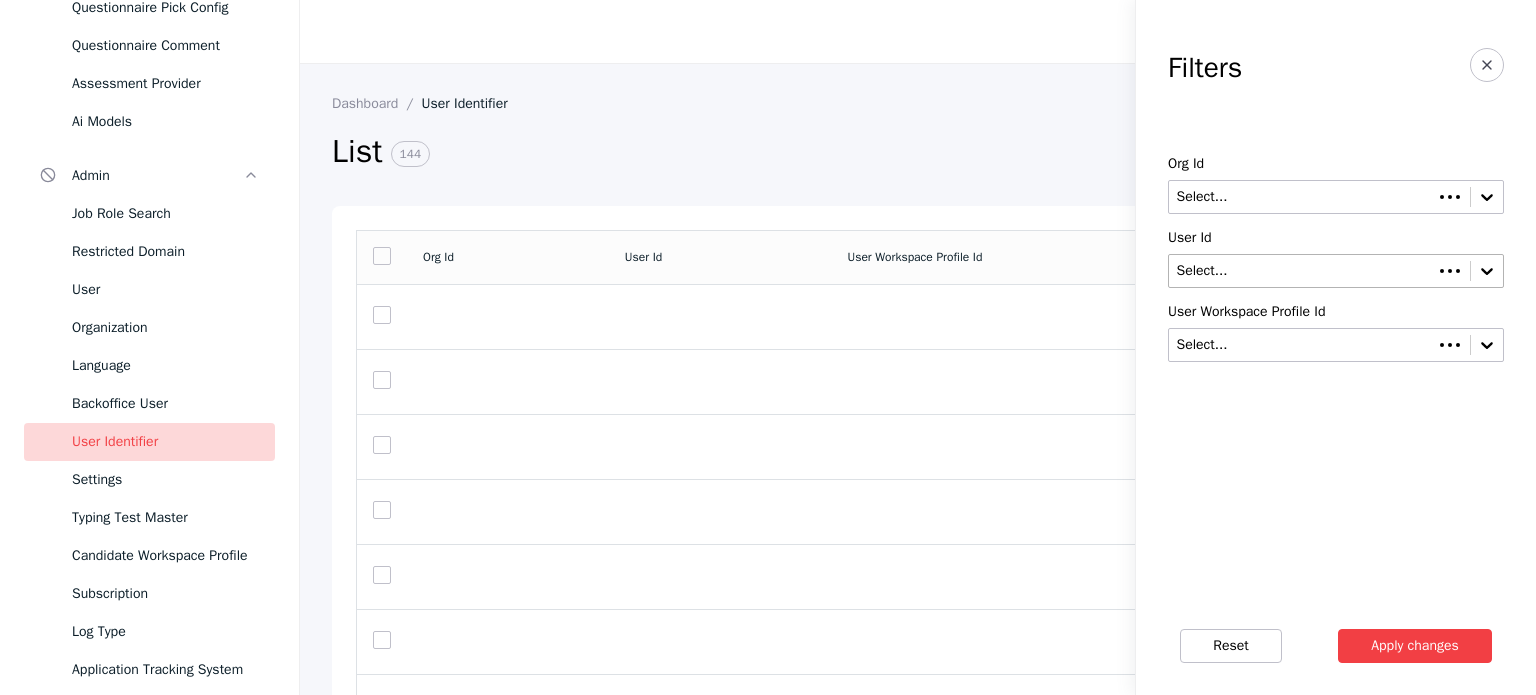 click at bounding box center (1301, 271) 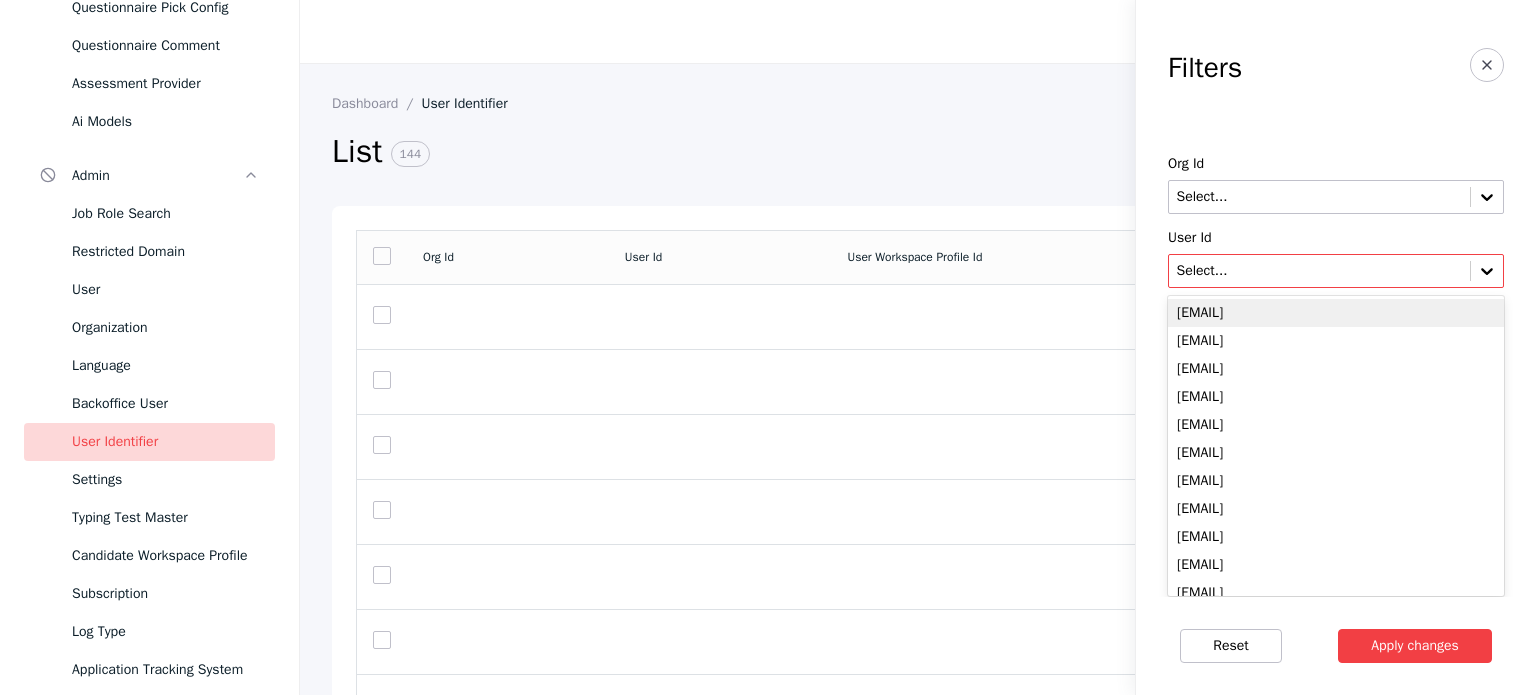 paste on "**********" 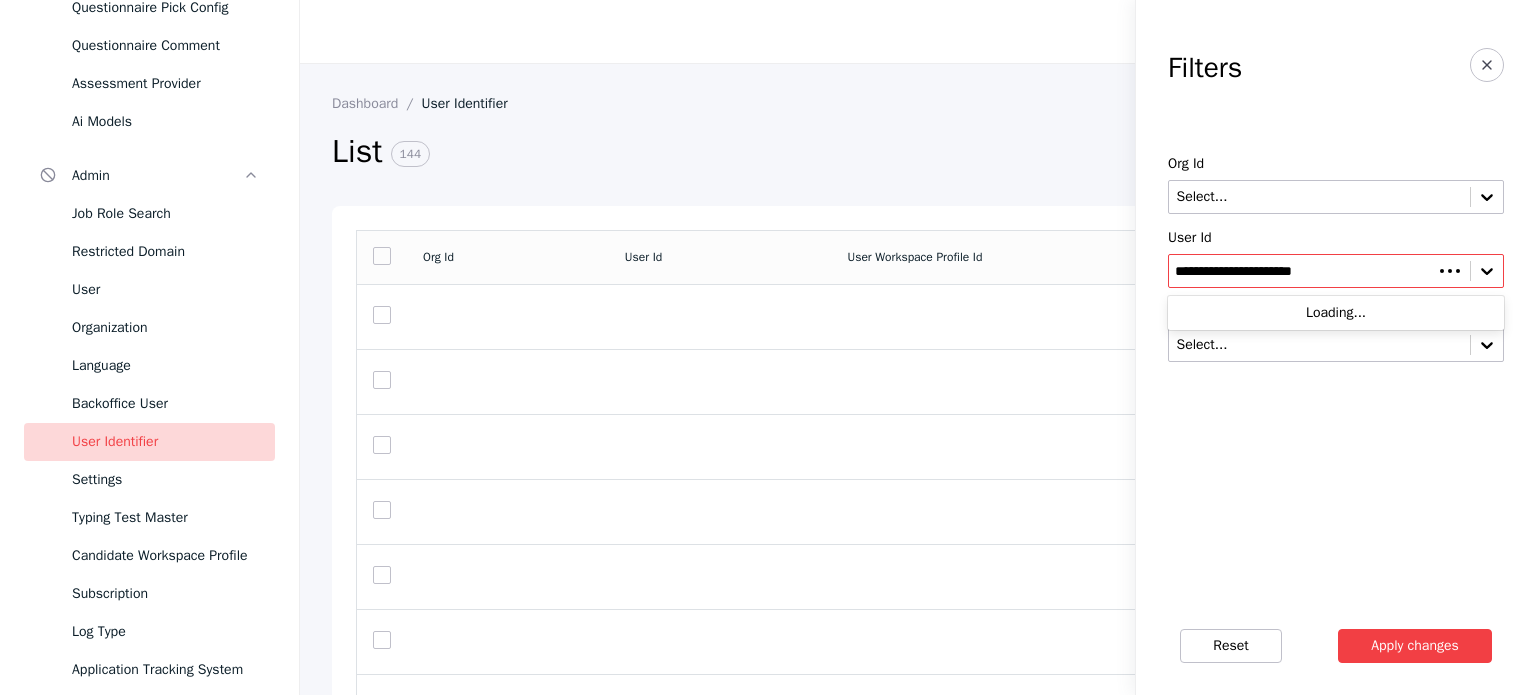type on "**********" 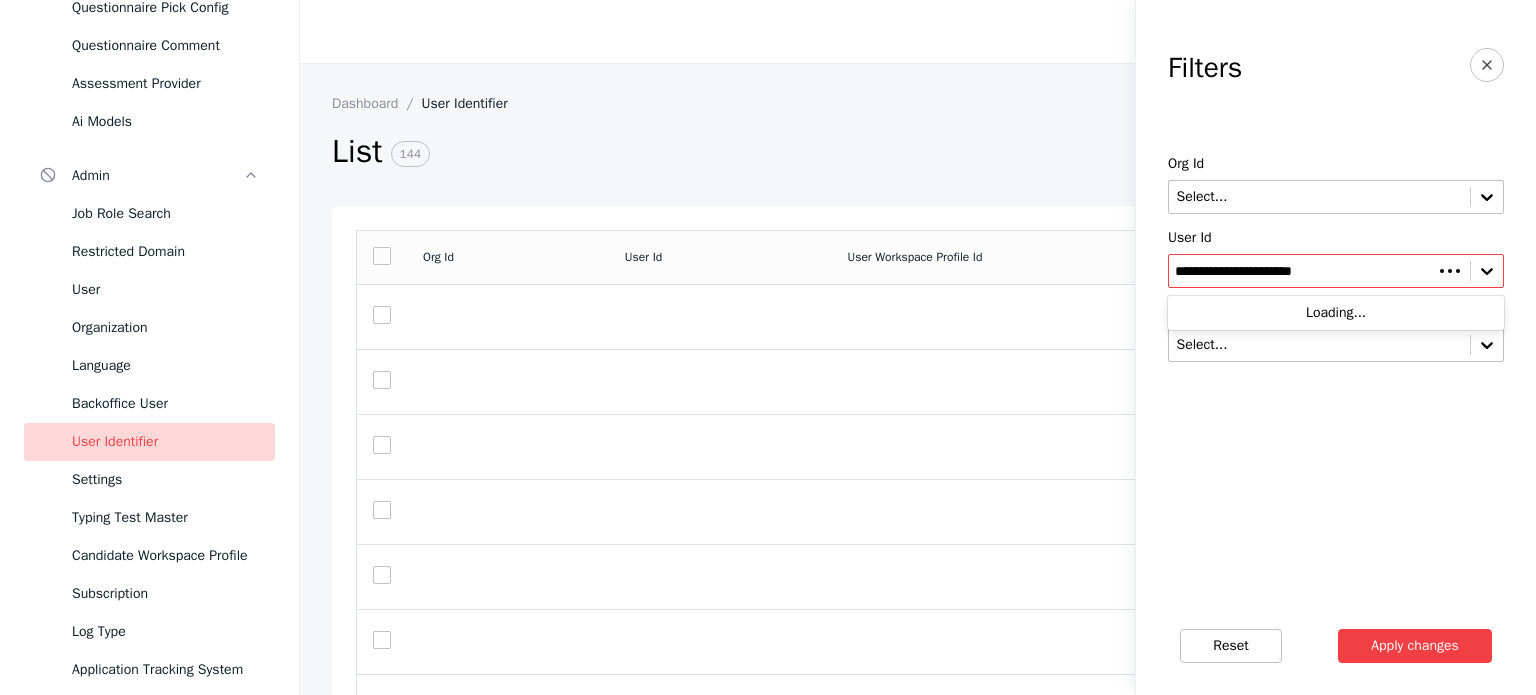 click on "Apply changes" at bounding box center [1415, 646] 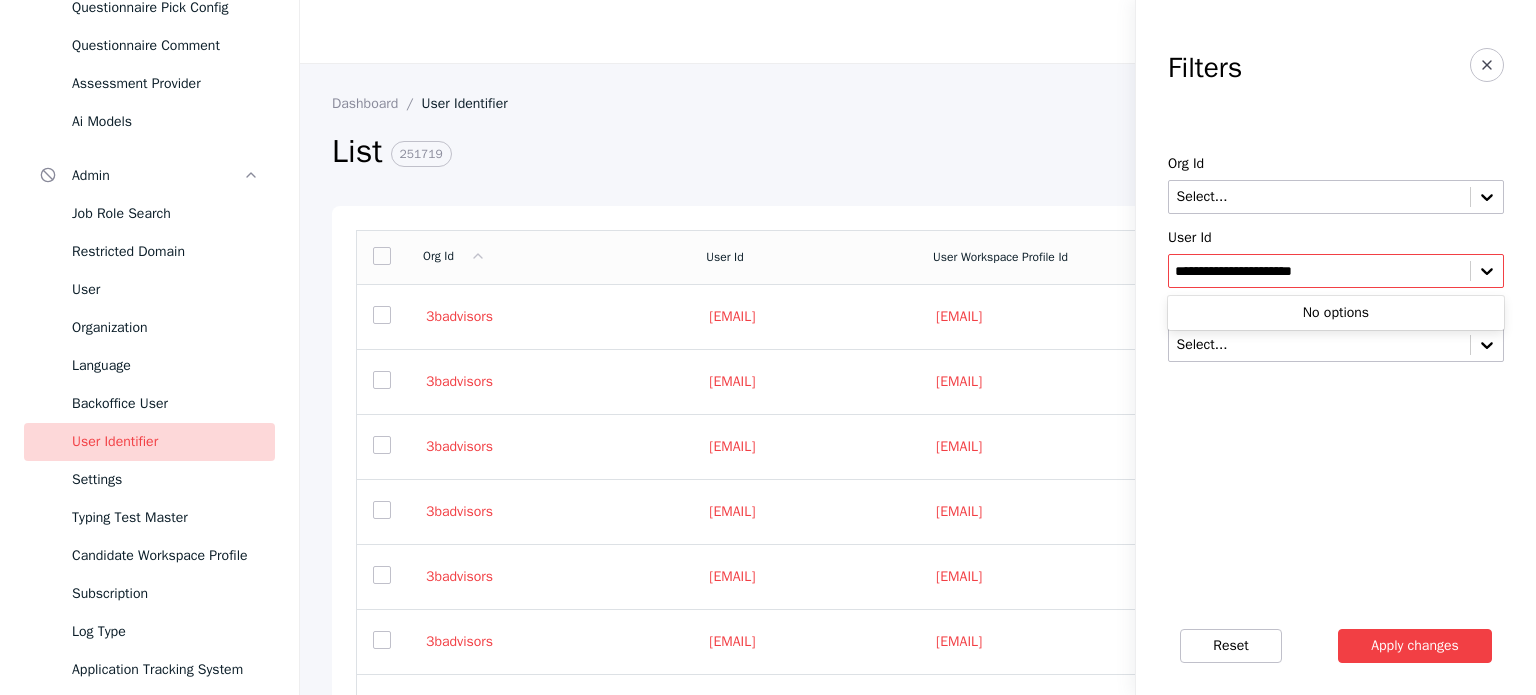 click on "**********" at bounding box center (1319, 271) 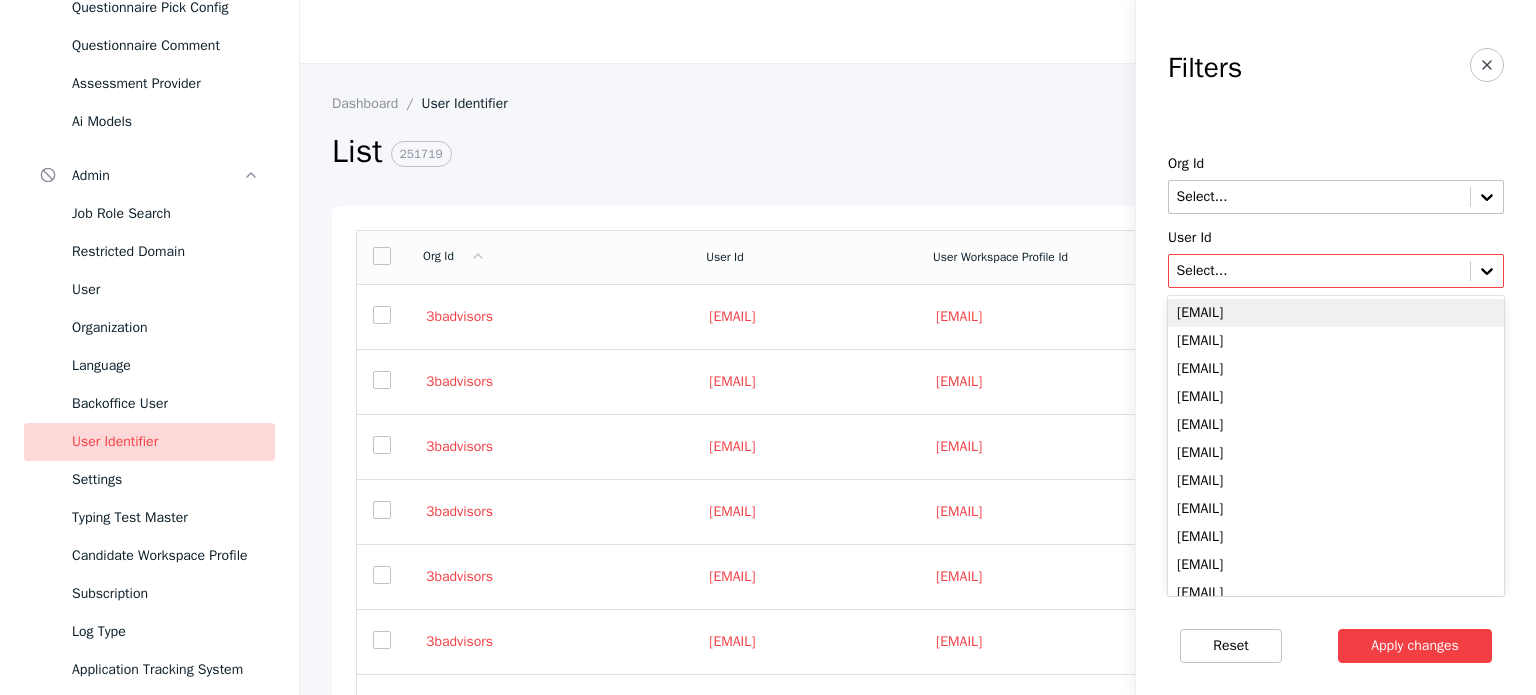 type on "**********" 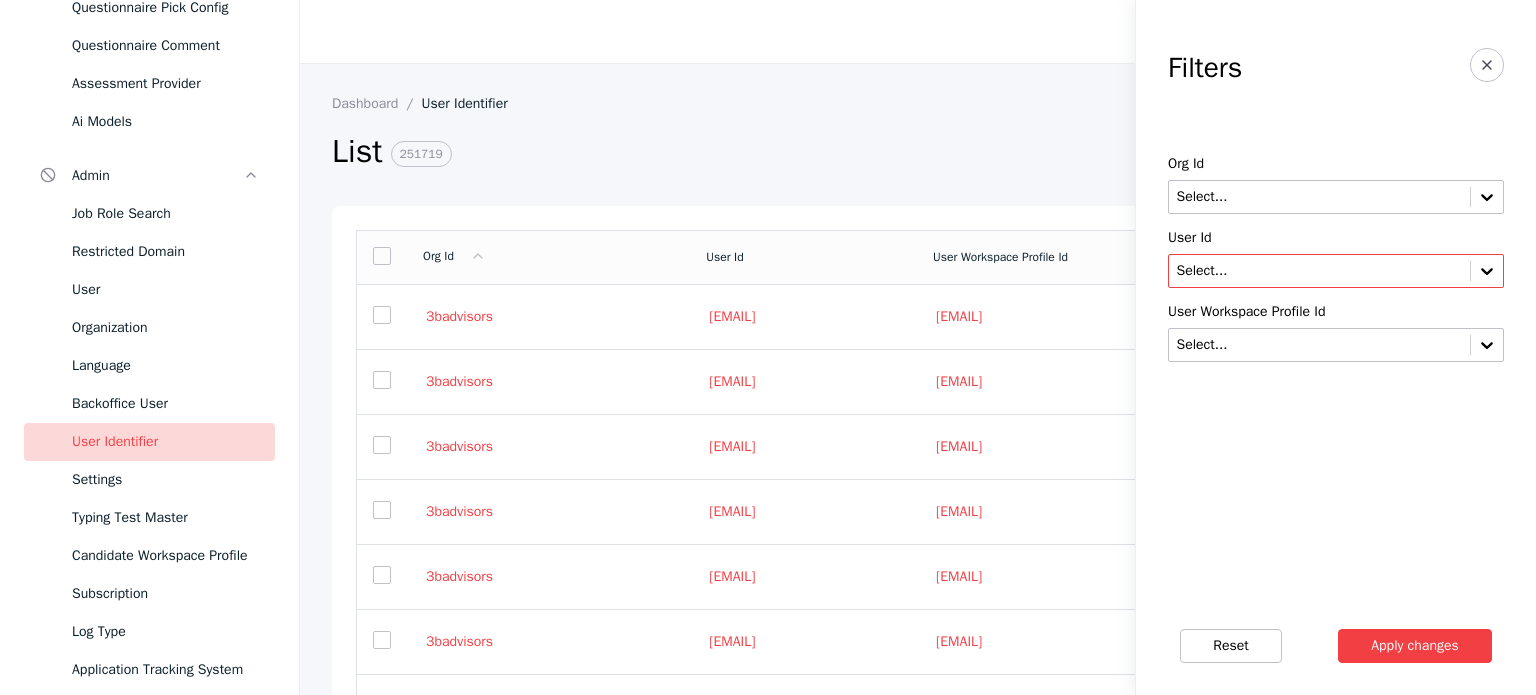 click on "Select..." at bounding box center (1319, 271) 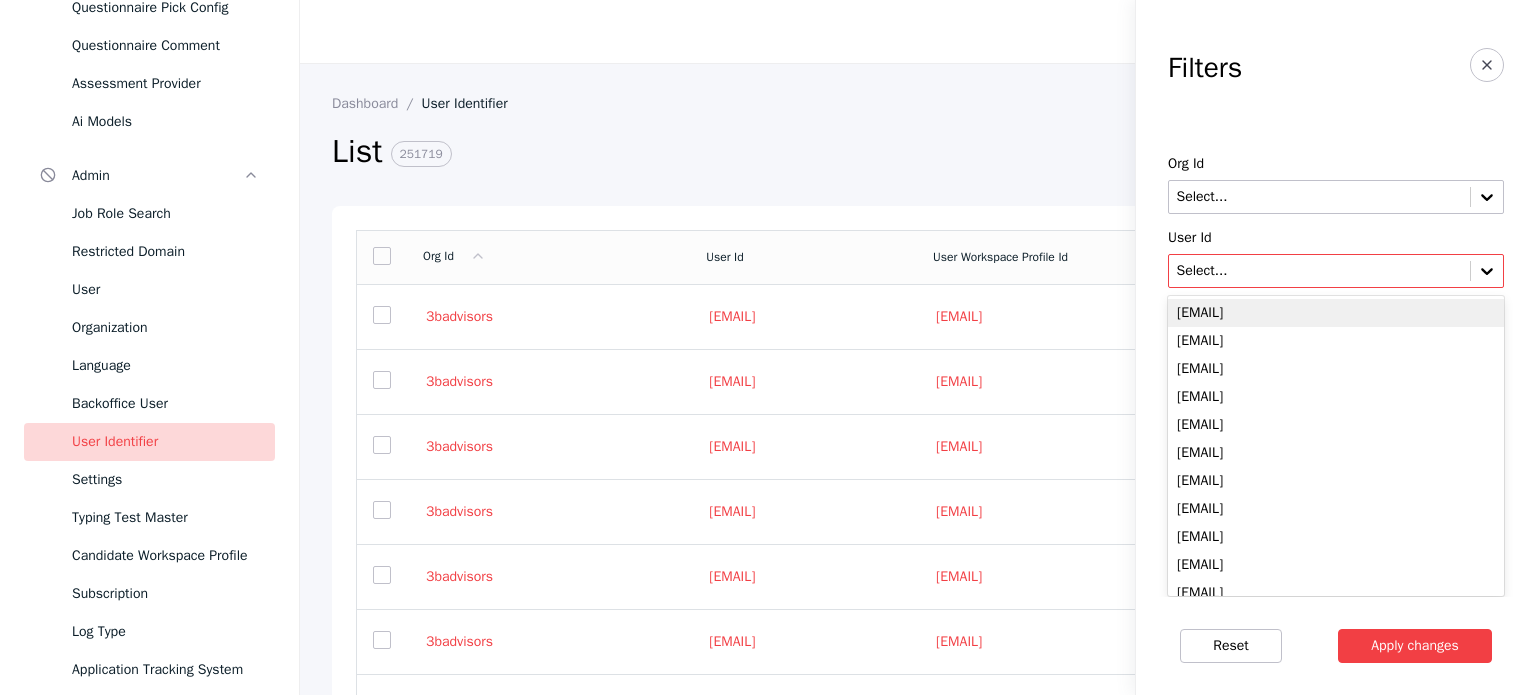 paste on "**********" 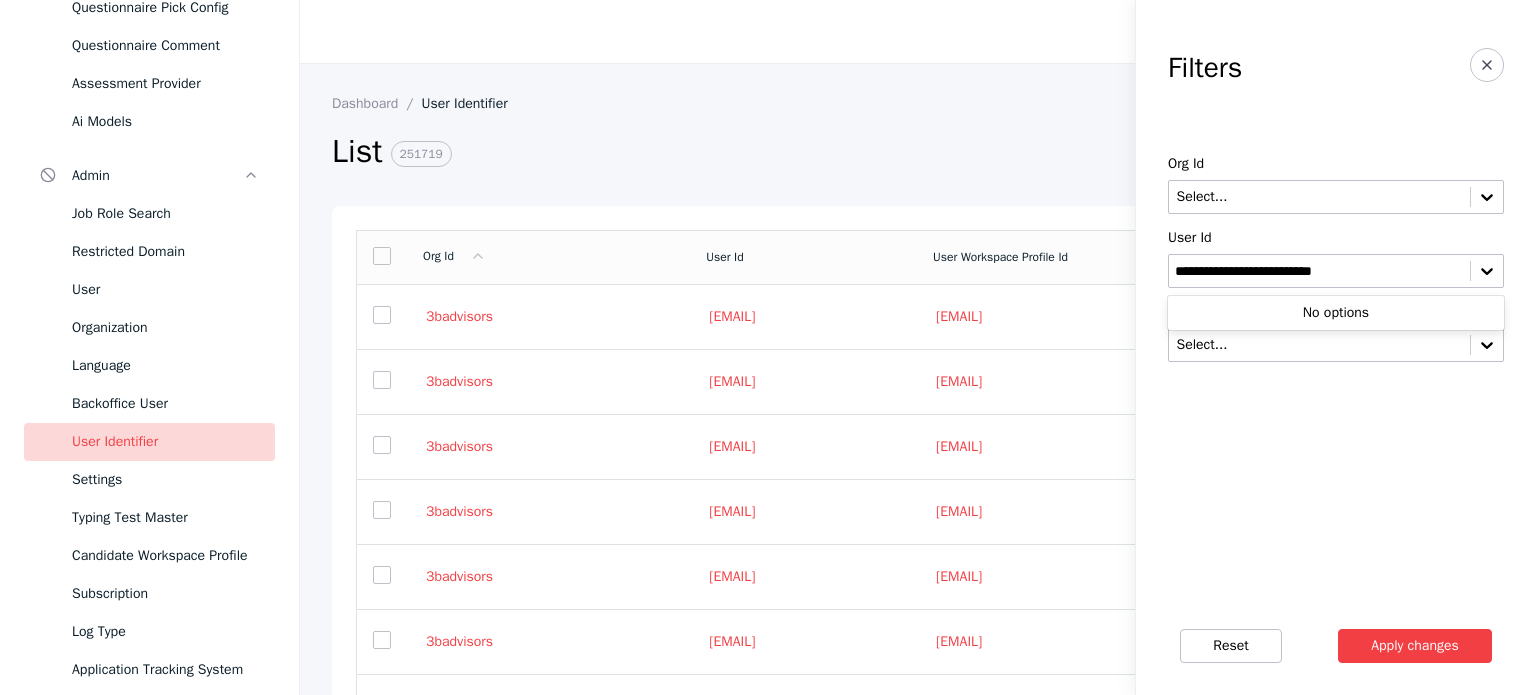 type on "**********" 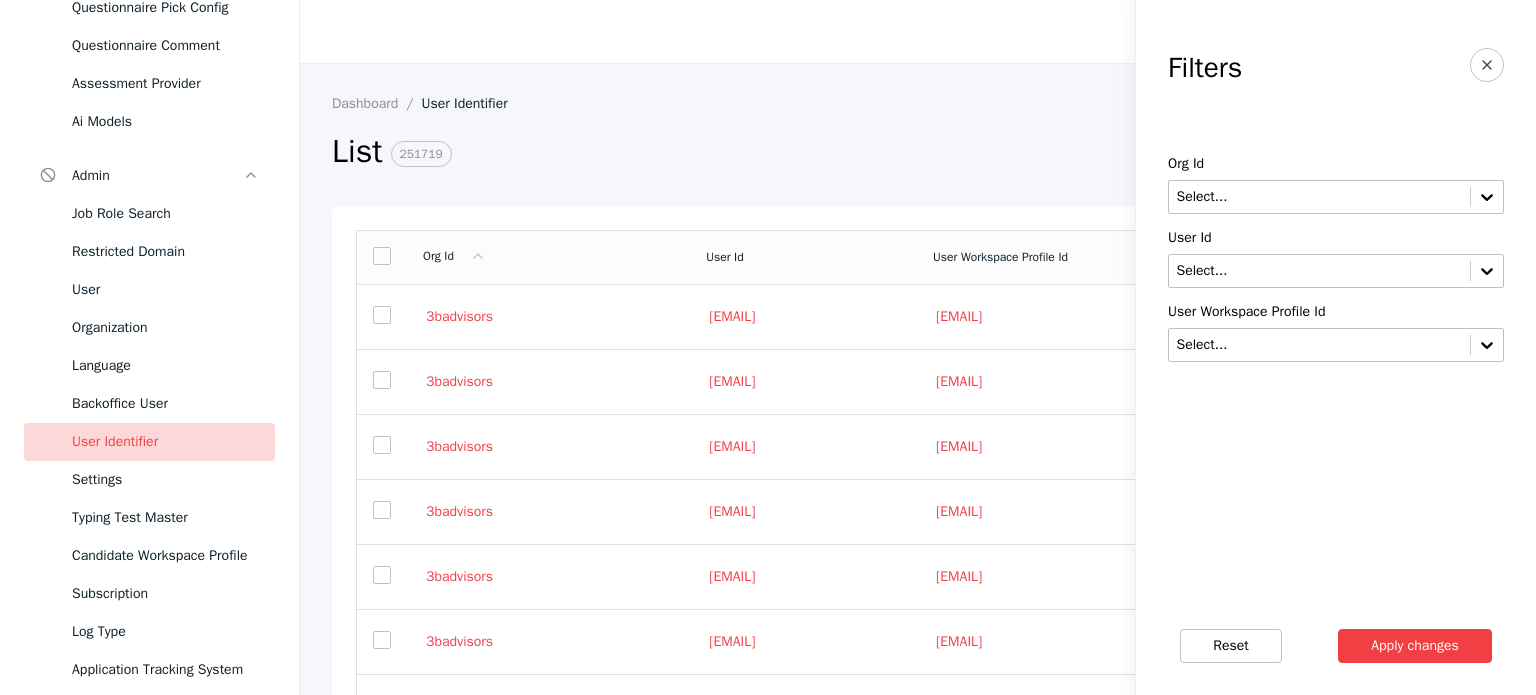 paste on "**********" 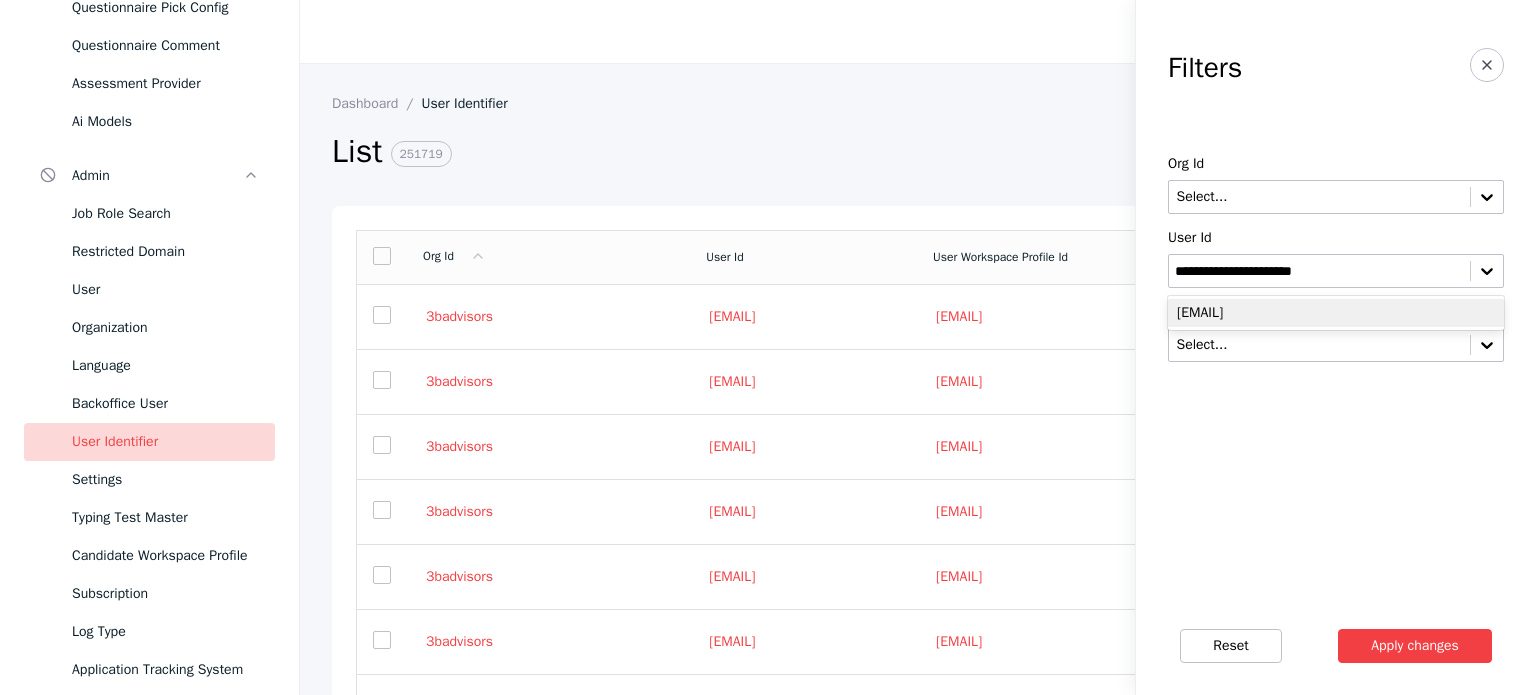 click on "[EMAIL]" at bounding box center [1336, 313] 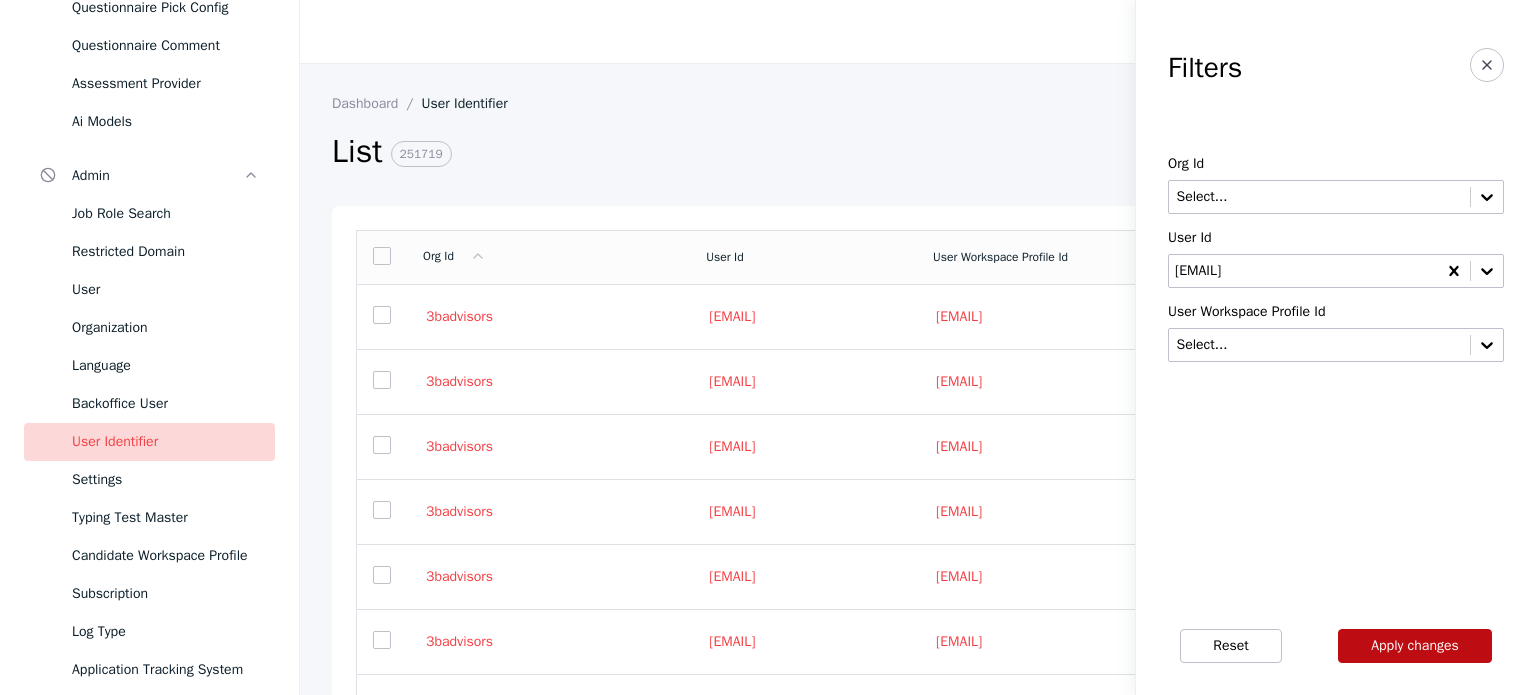 click on "Apply changes" at bounding box center [1415, 646] 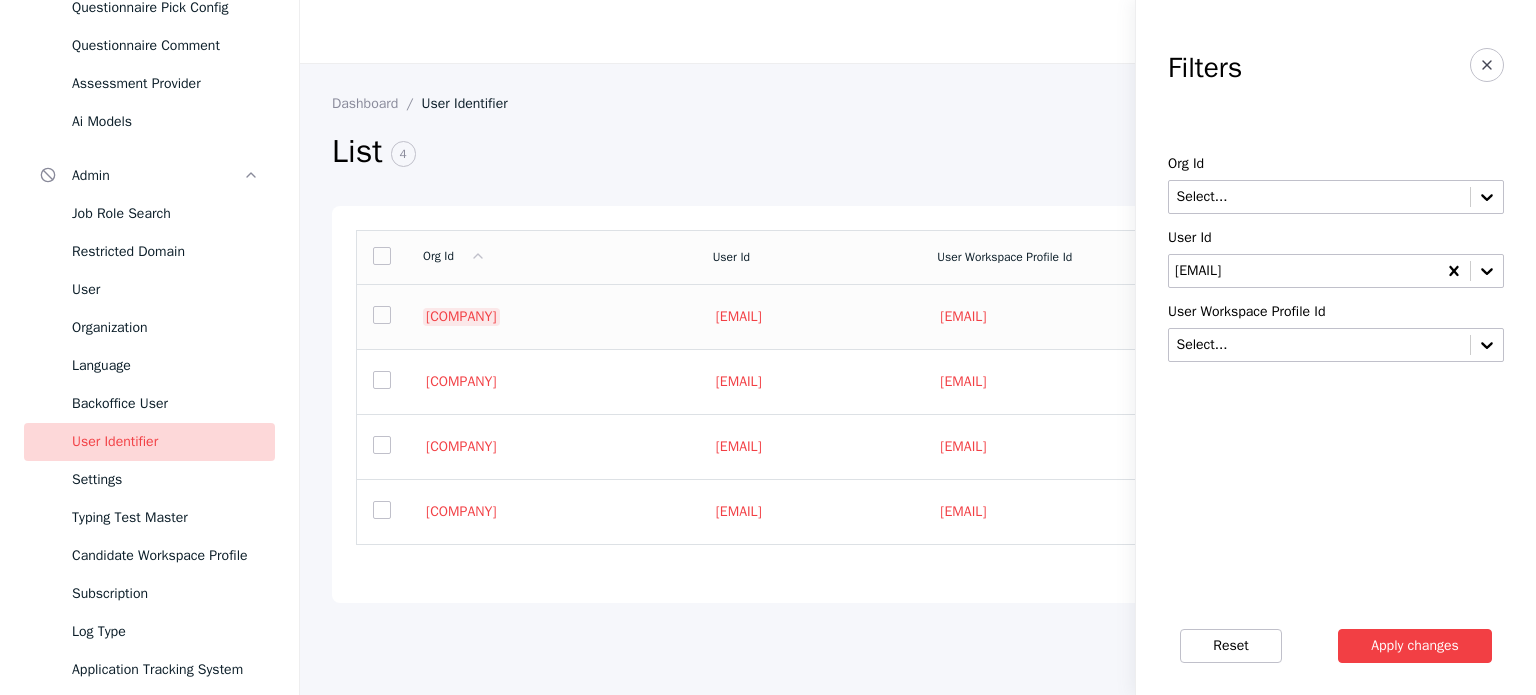 click on "[COMPANY]" at bounding box center [461, 317] 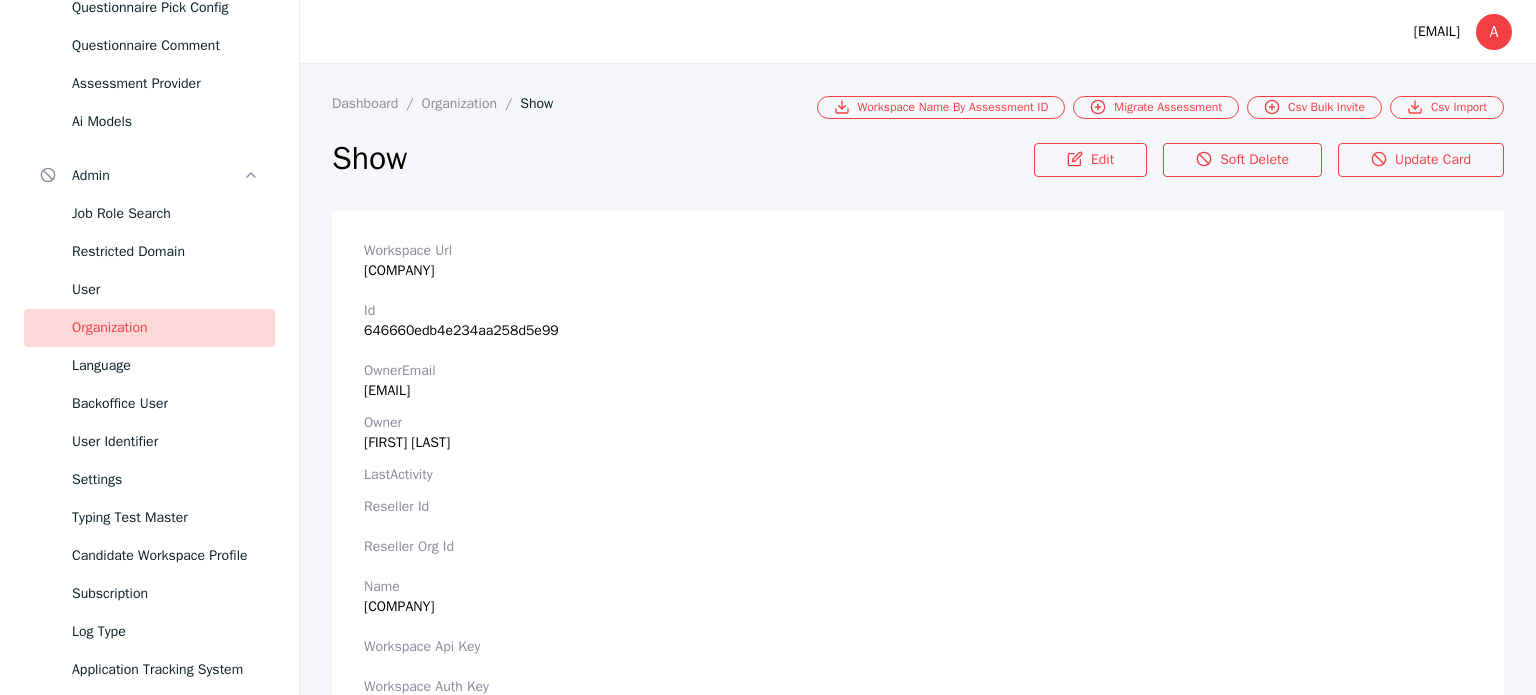 click on "Workspace Url firstsystemsandresourcesinc" at bounding box center (918, 261) 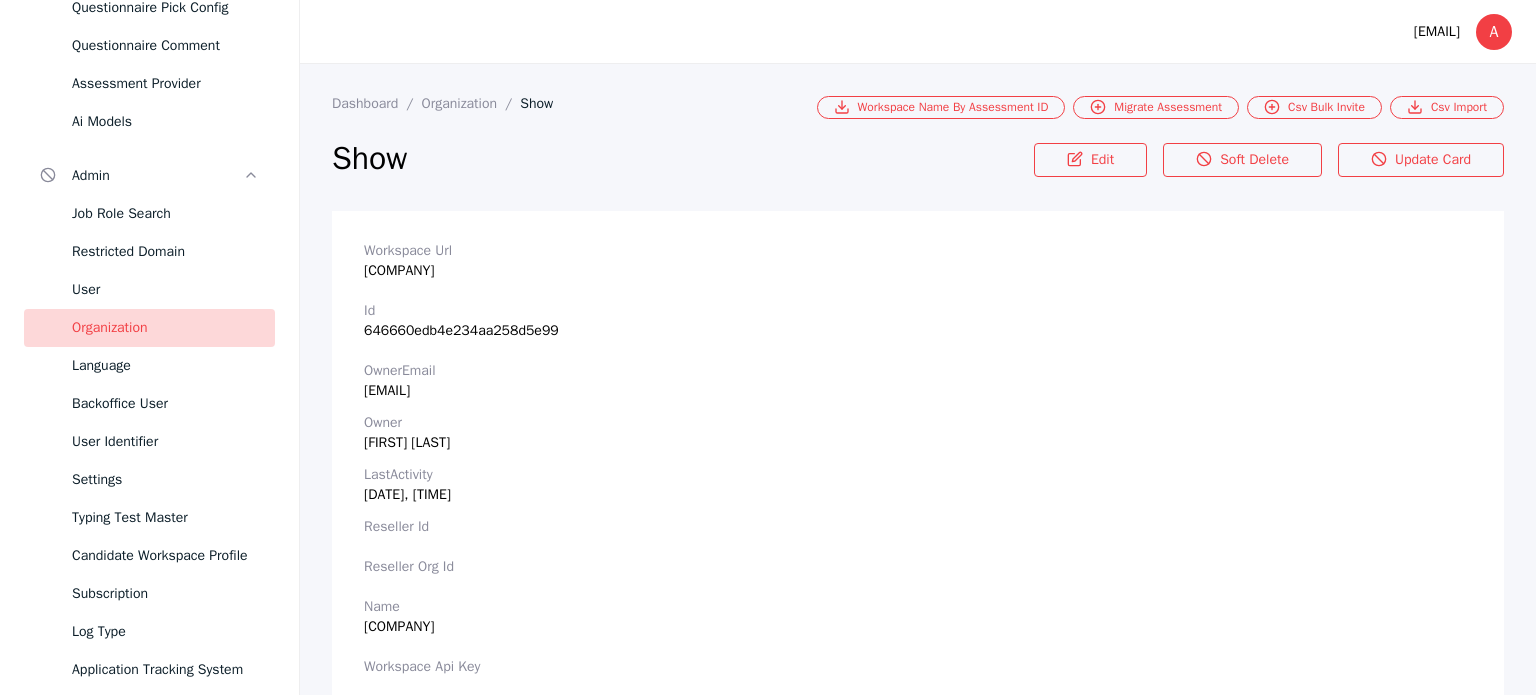 drag, startPoint x: 426, startPoint y: 275, endPoint x: 443, endPoint y: 272, distance: 17.262676 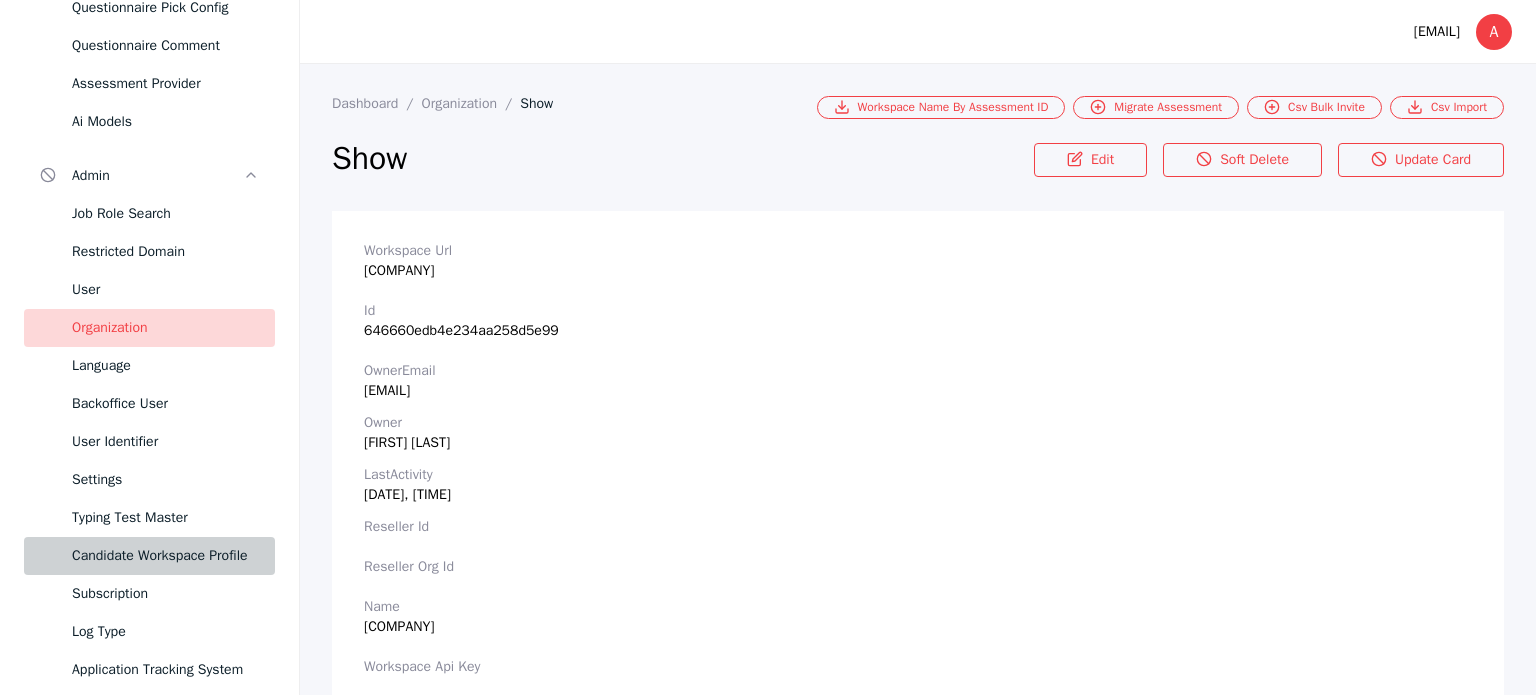click on "Candidate Workspace Profile" at bounding box center (165, 556) 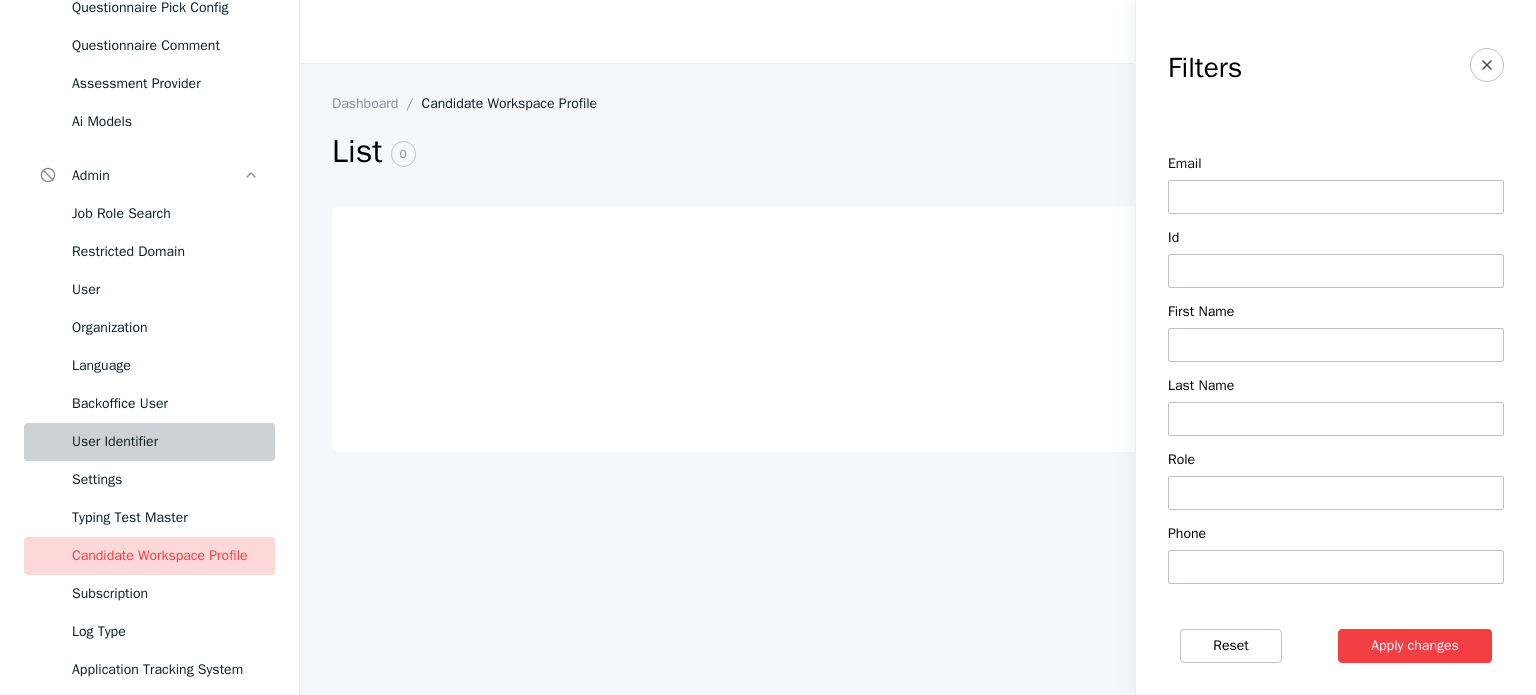 click on "User Identifier" at bounding box center [165, 442] 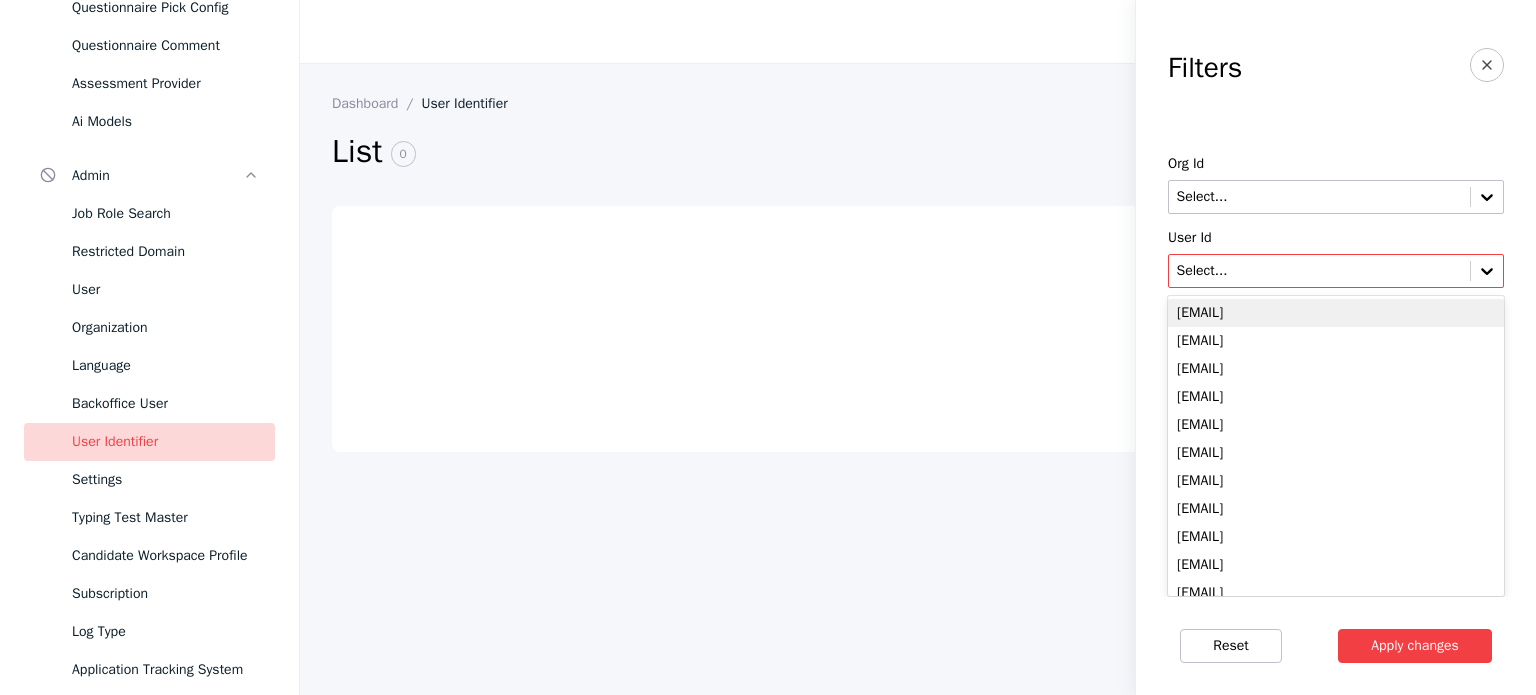 click on "Select..." at bounding box center [1319, 271] 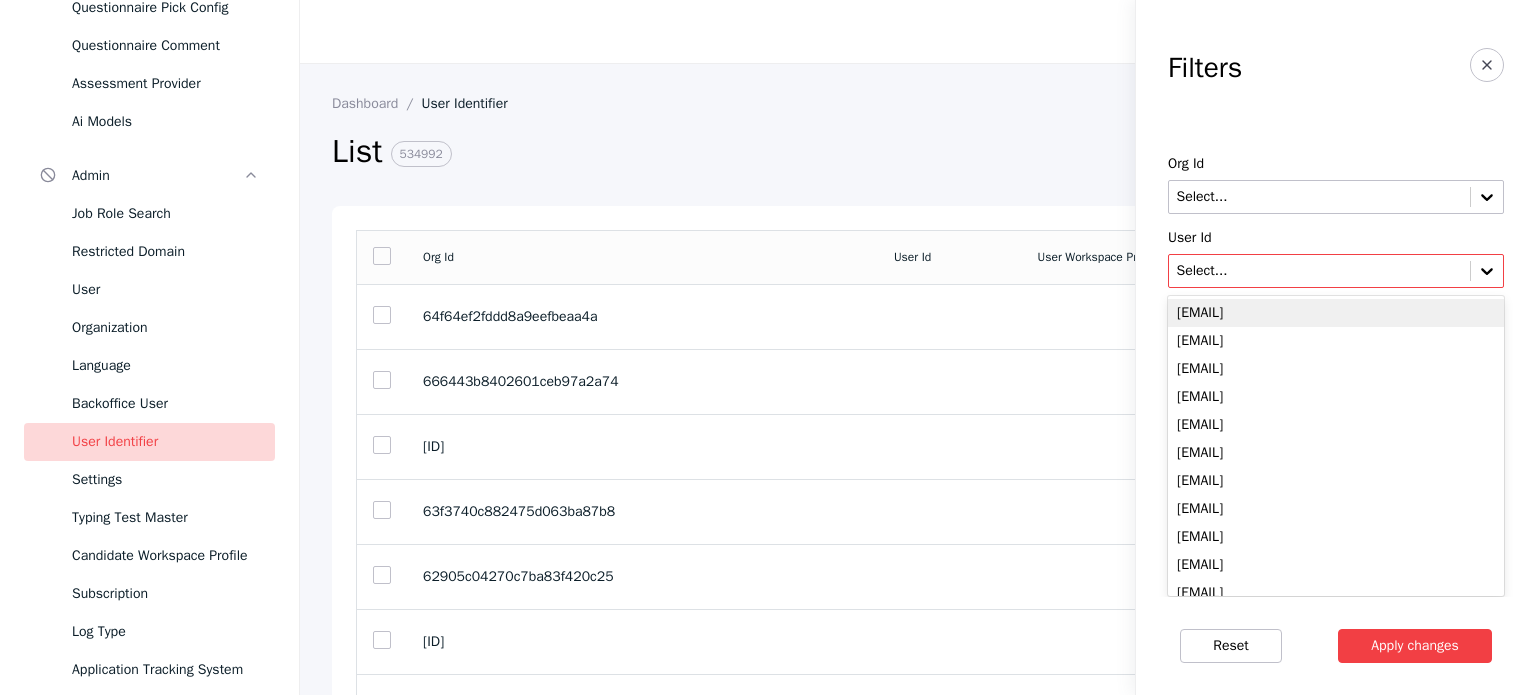 paste on "**********" 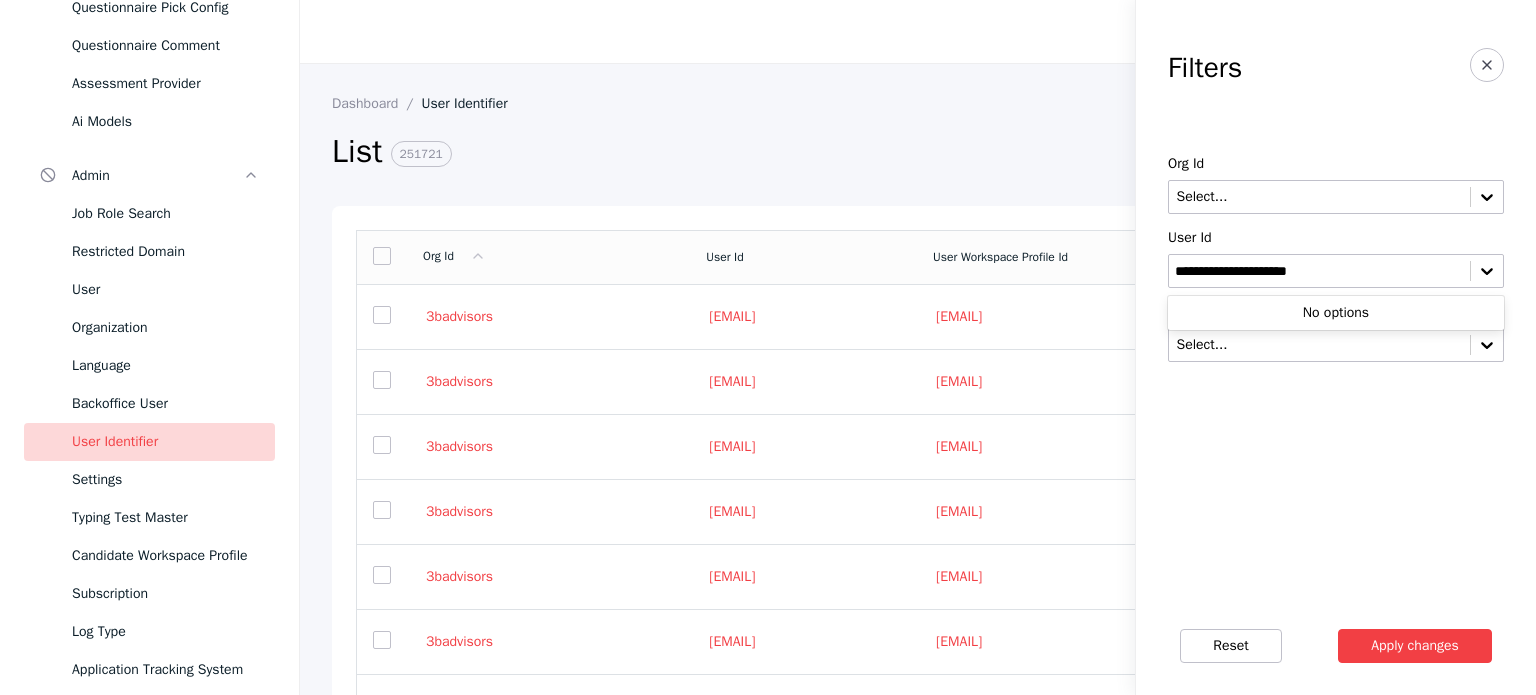 type on "**********" 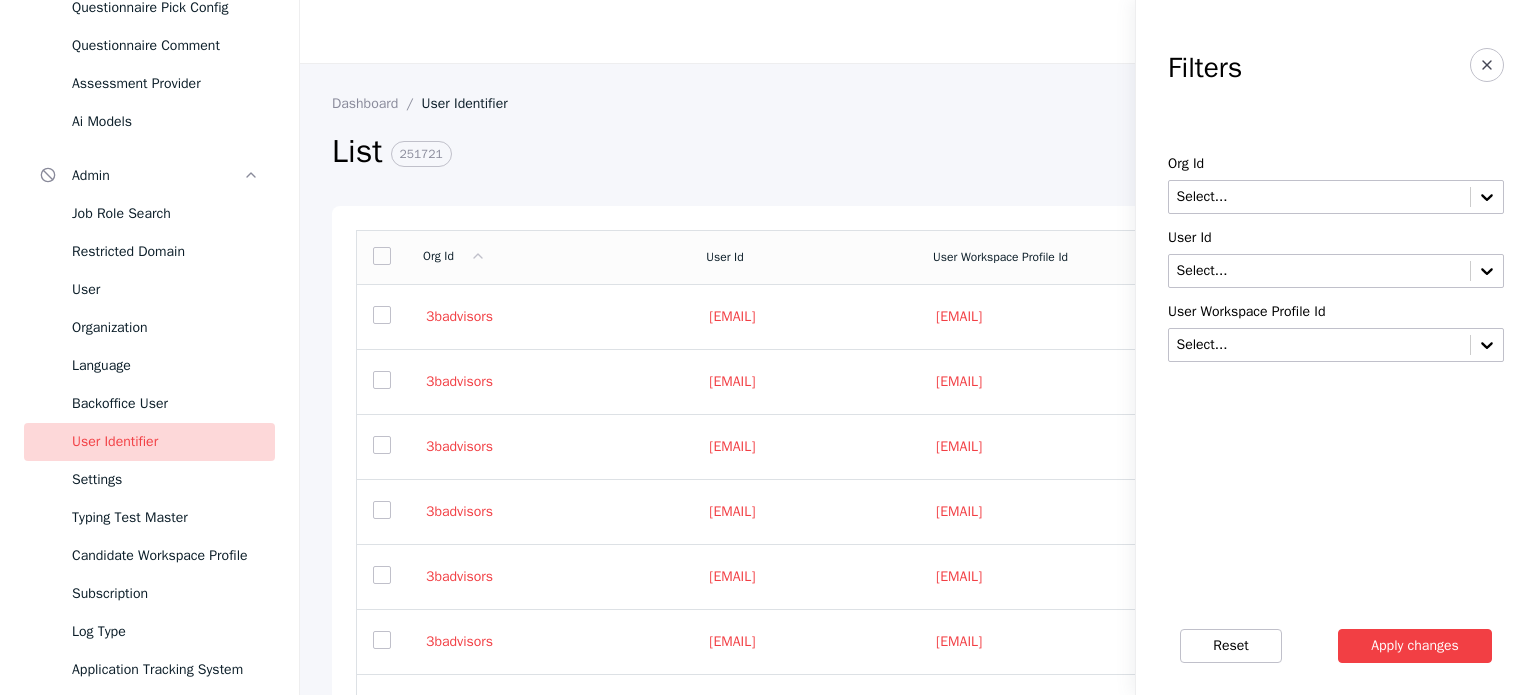 click on "User Identifier" at bounding box center (165, 442) 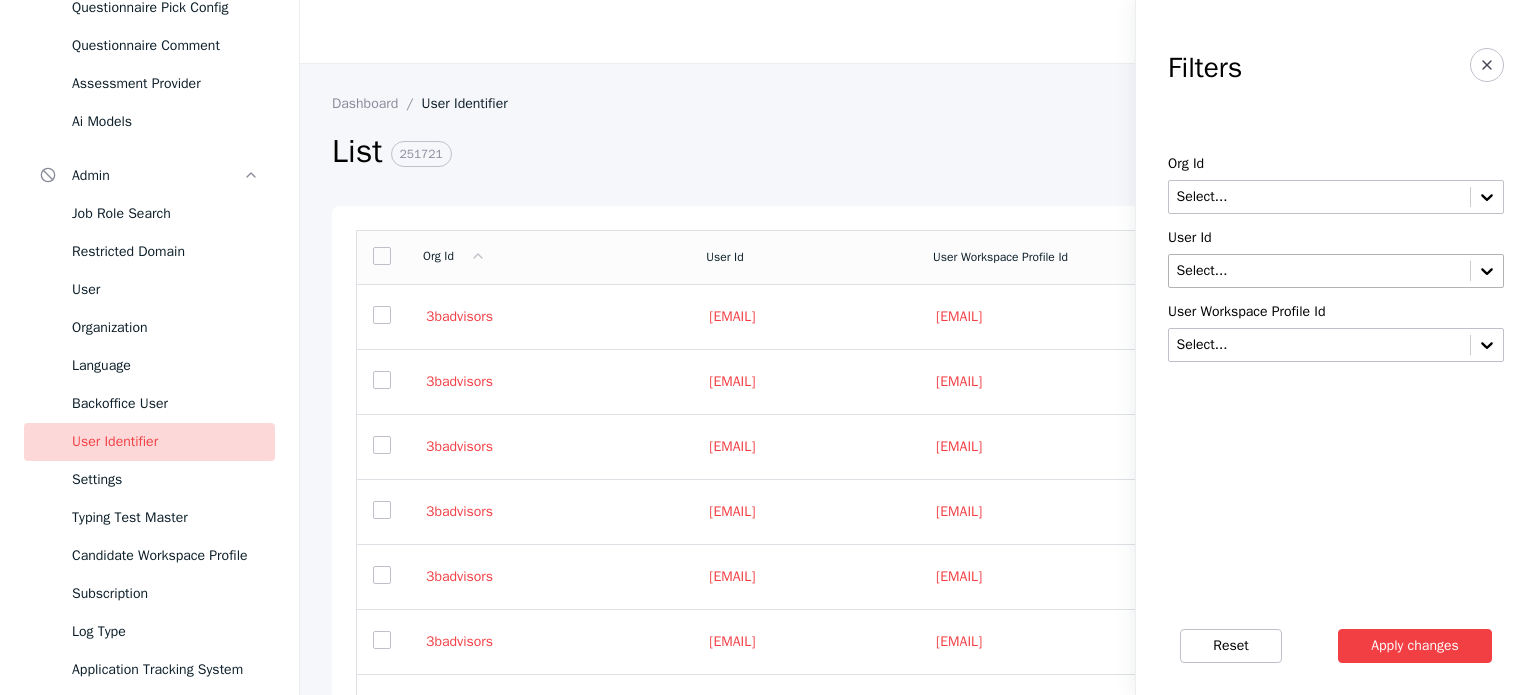 click on "Select..." at bounding box center [1336, 271] 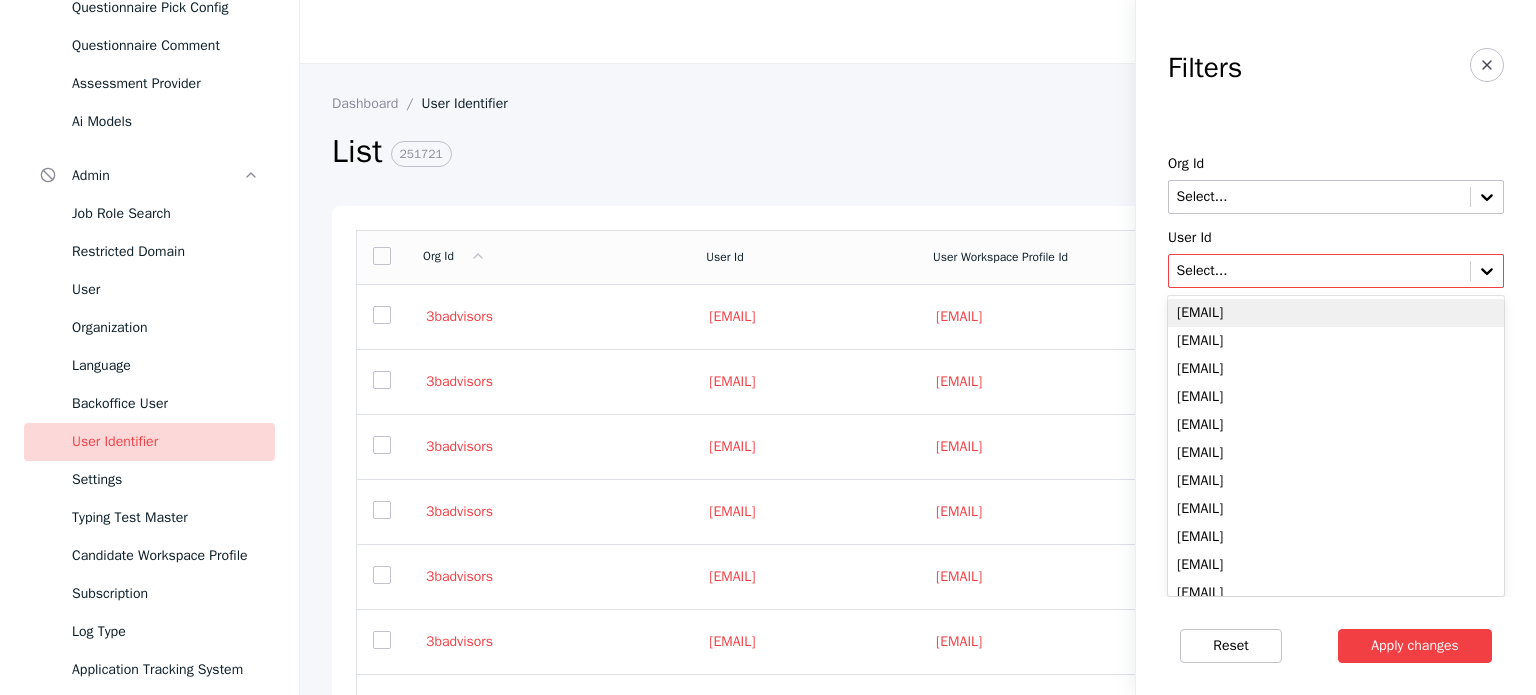 paste on "**********" 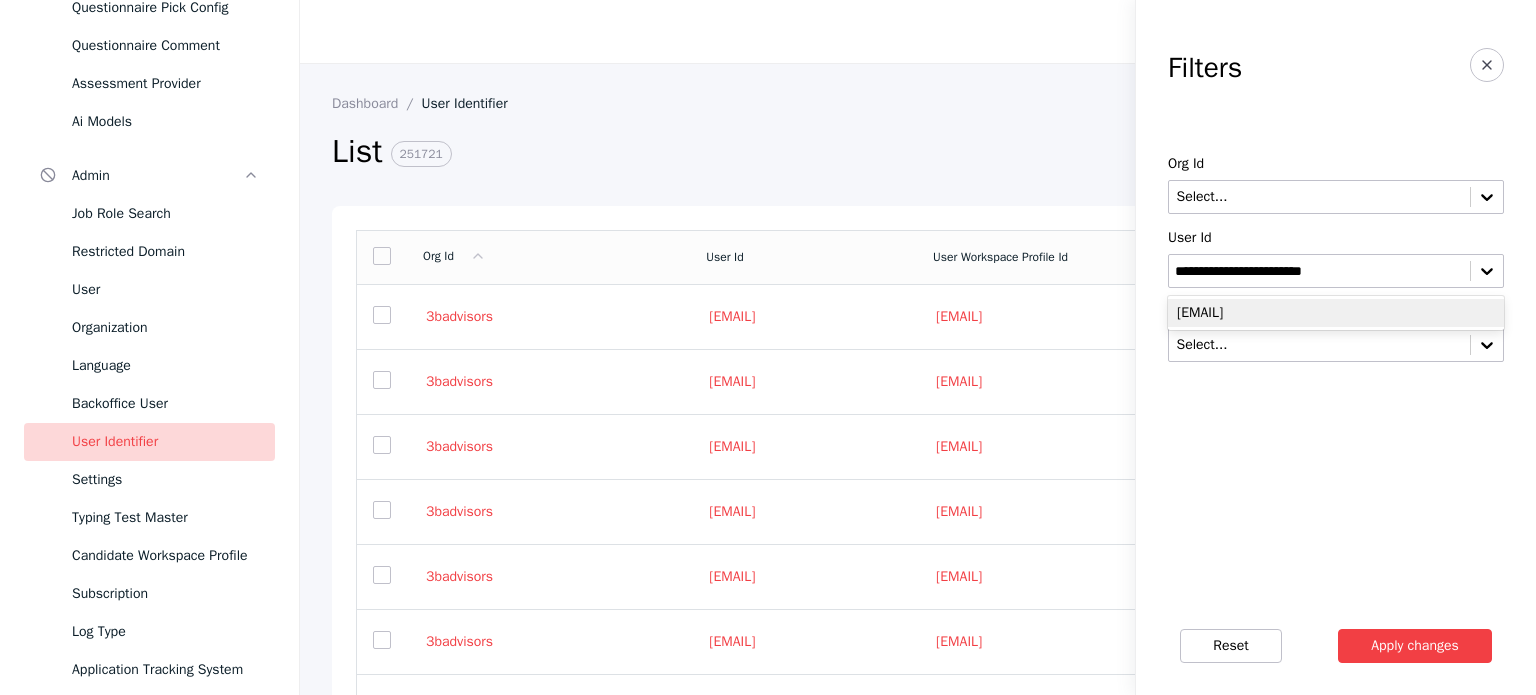 click on "[EMAIL]" at bounding box center [1336, 313] 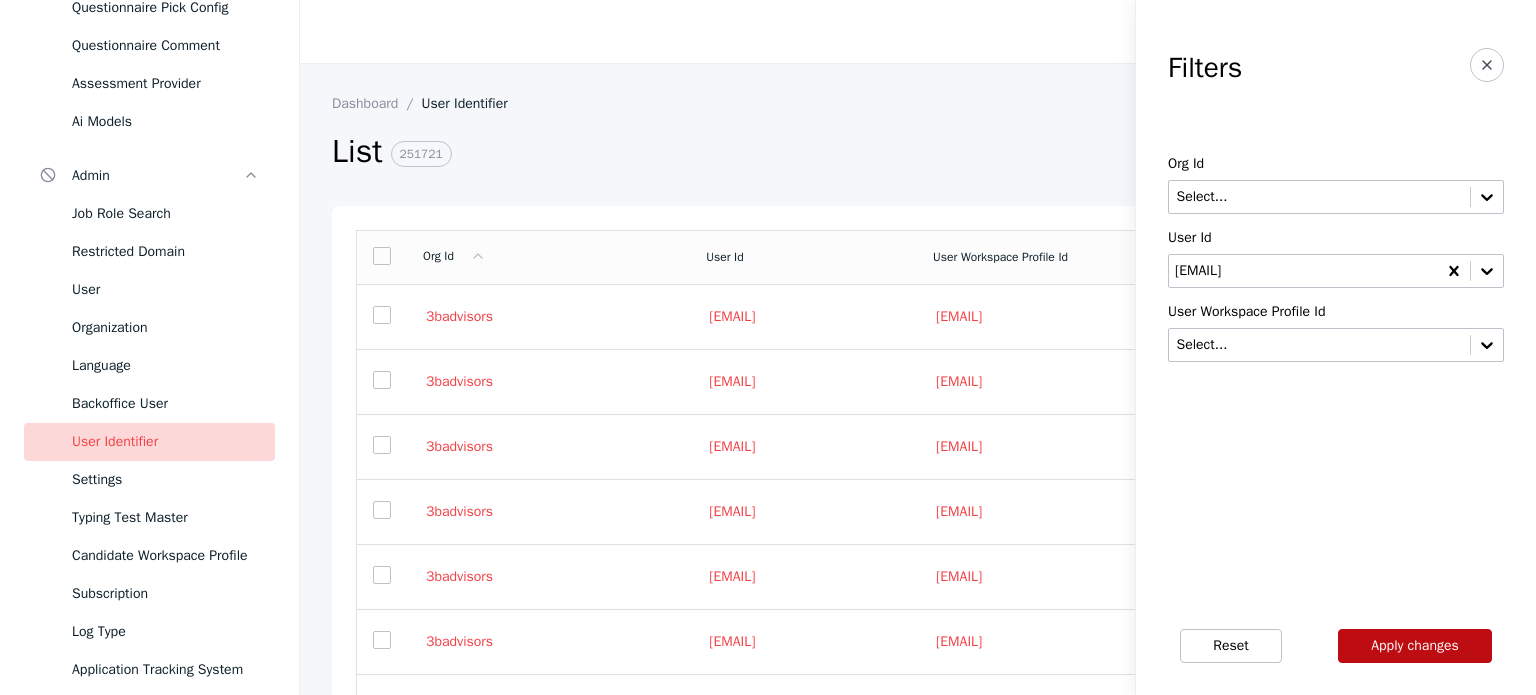 click on "Apply changes" at bounding box center (1415, 646) 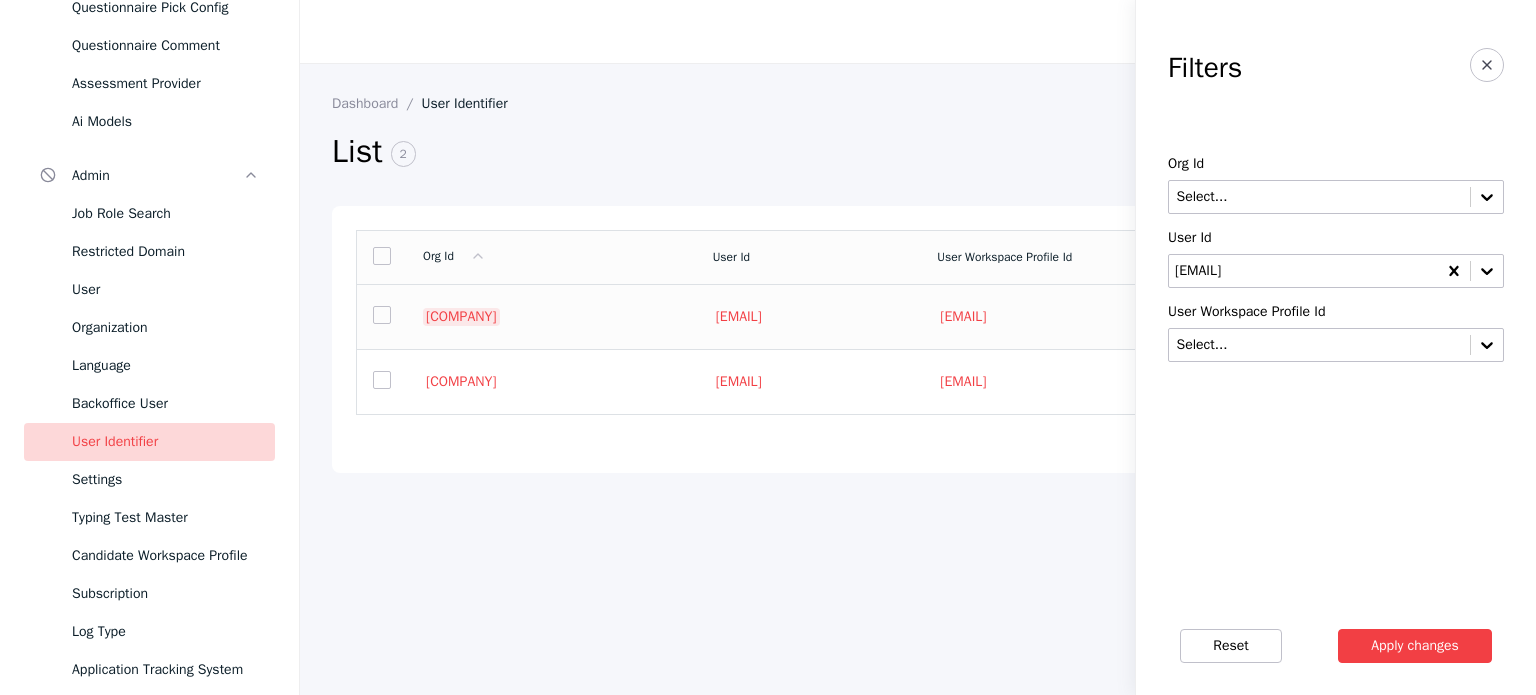 click on "[COMPANY]" at bounding box center (461, 317) 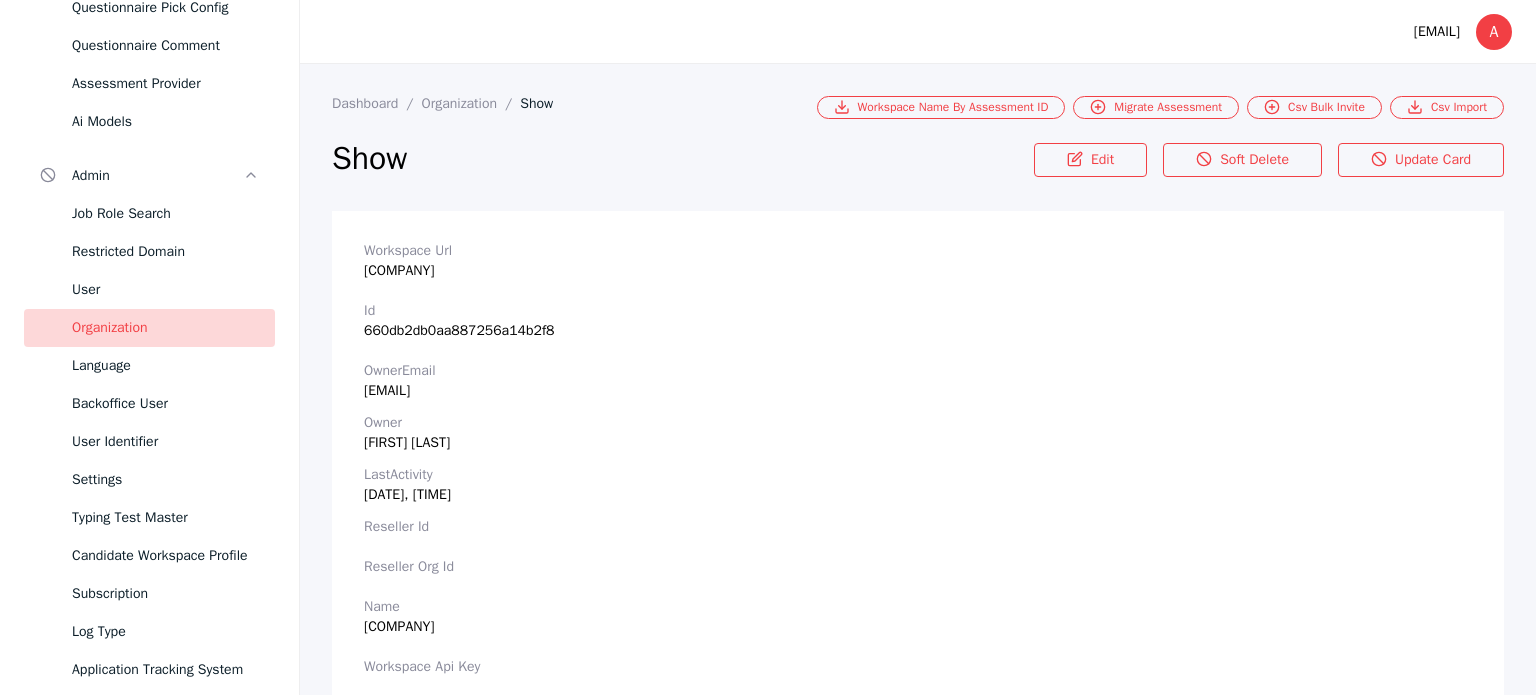 click on "Workspace Url hatchproof" at bounding box center (918, 261) 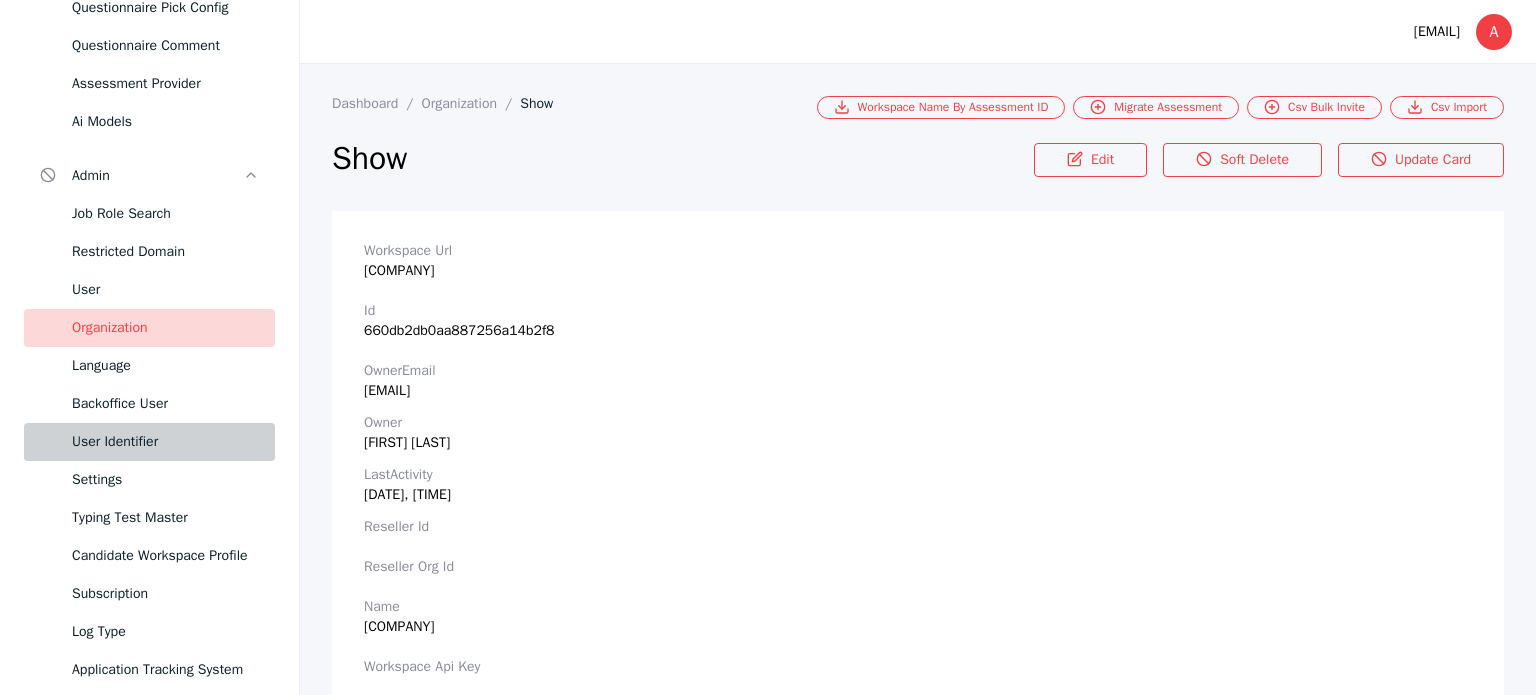 click on "User Identifier" at bounding box center (149, 442) 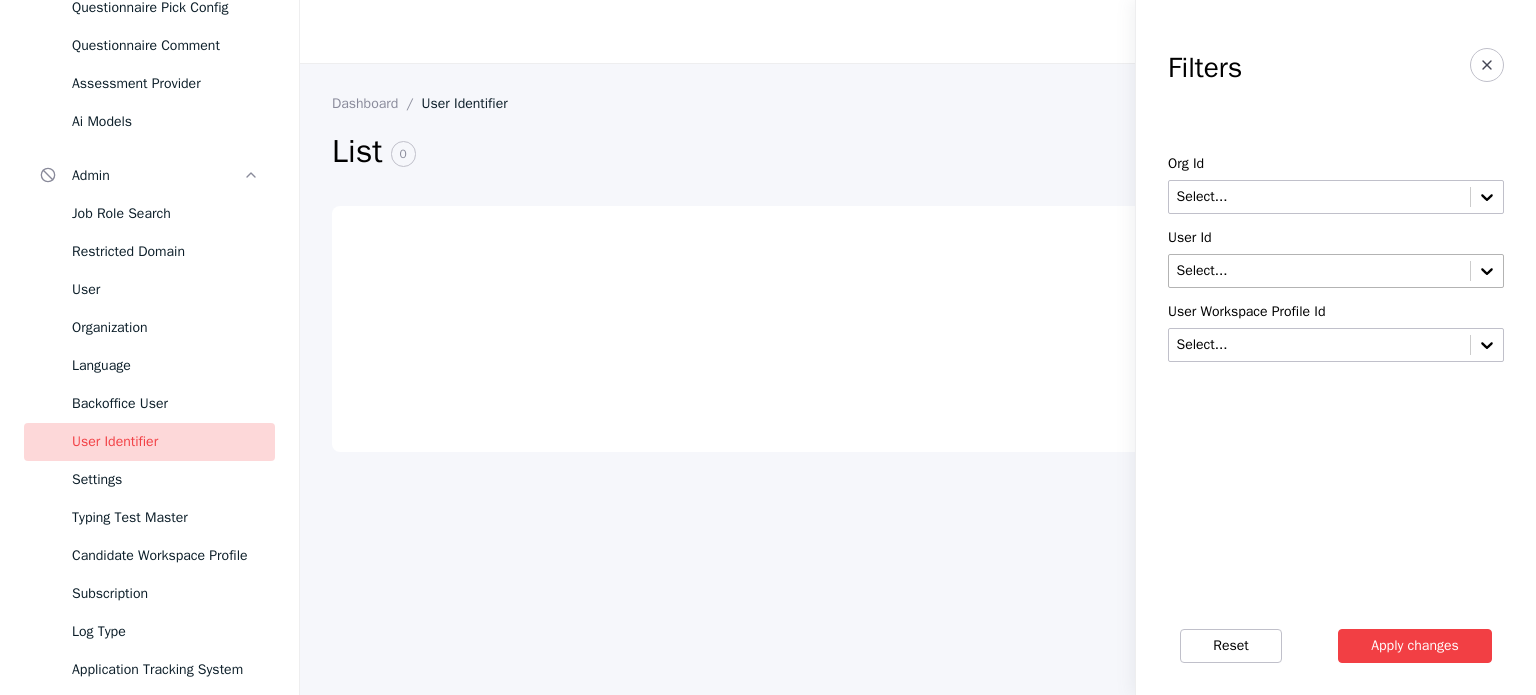click on "User Id Select..." at bounding box center (1336, 259) 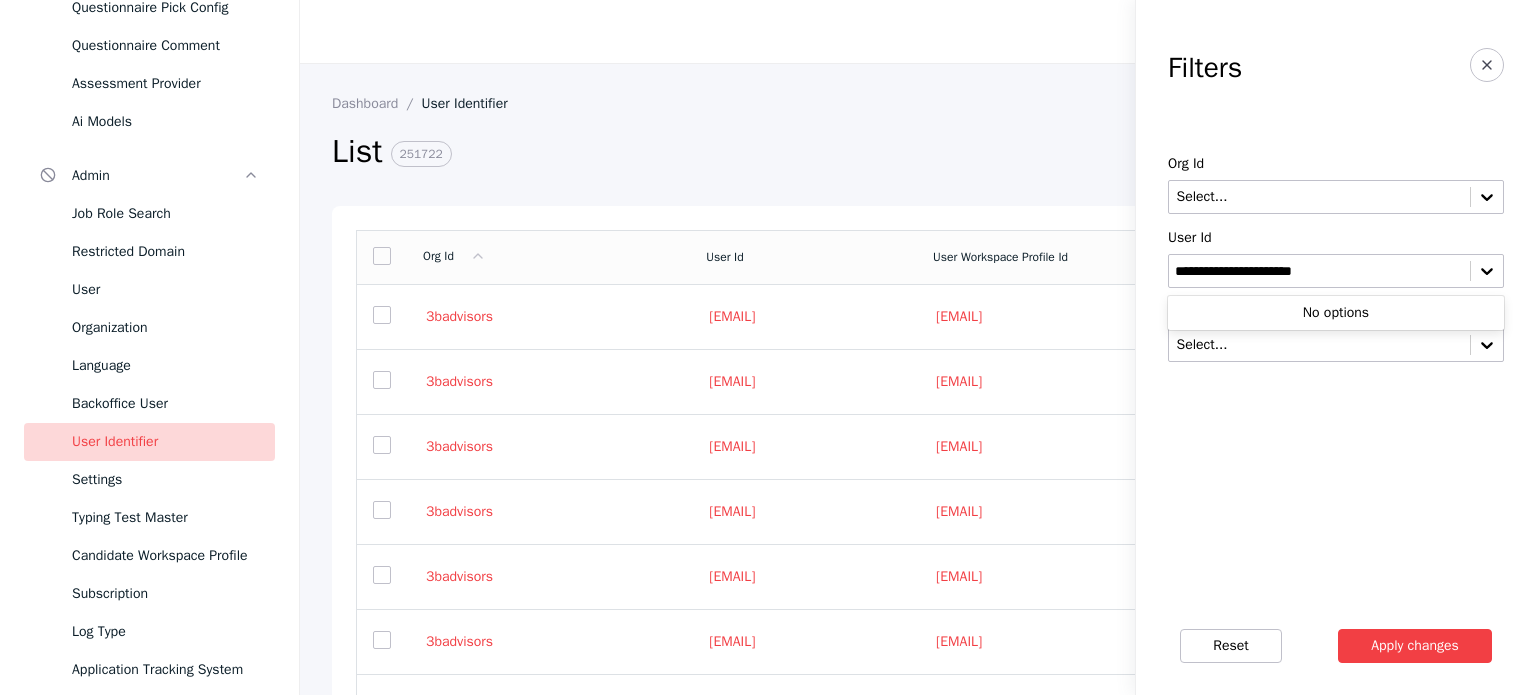 type on "**********" 